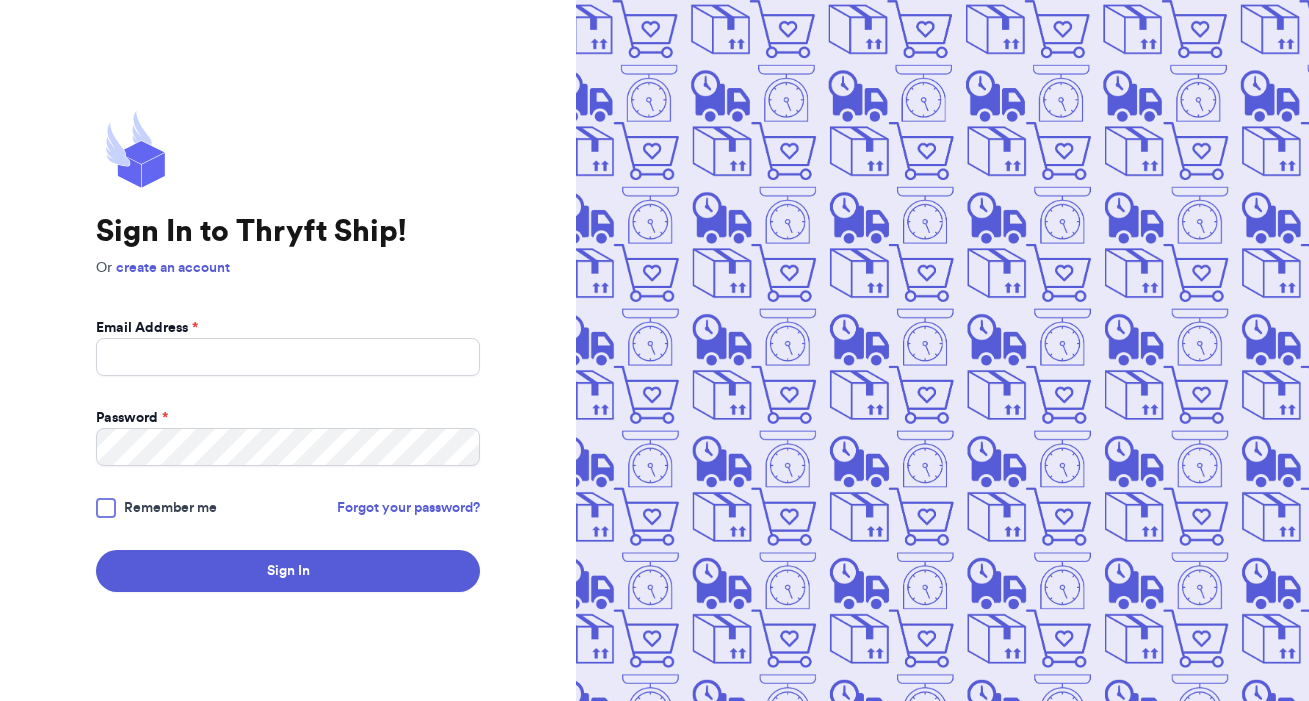 scroll, scrollTop: 0, scrollLeft: 0, axis: both 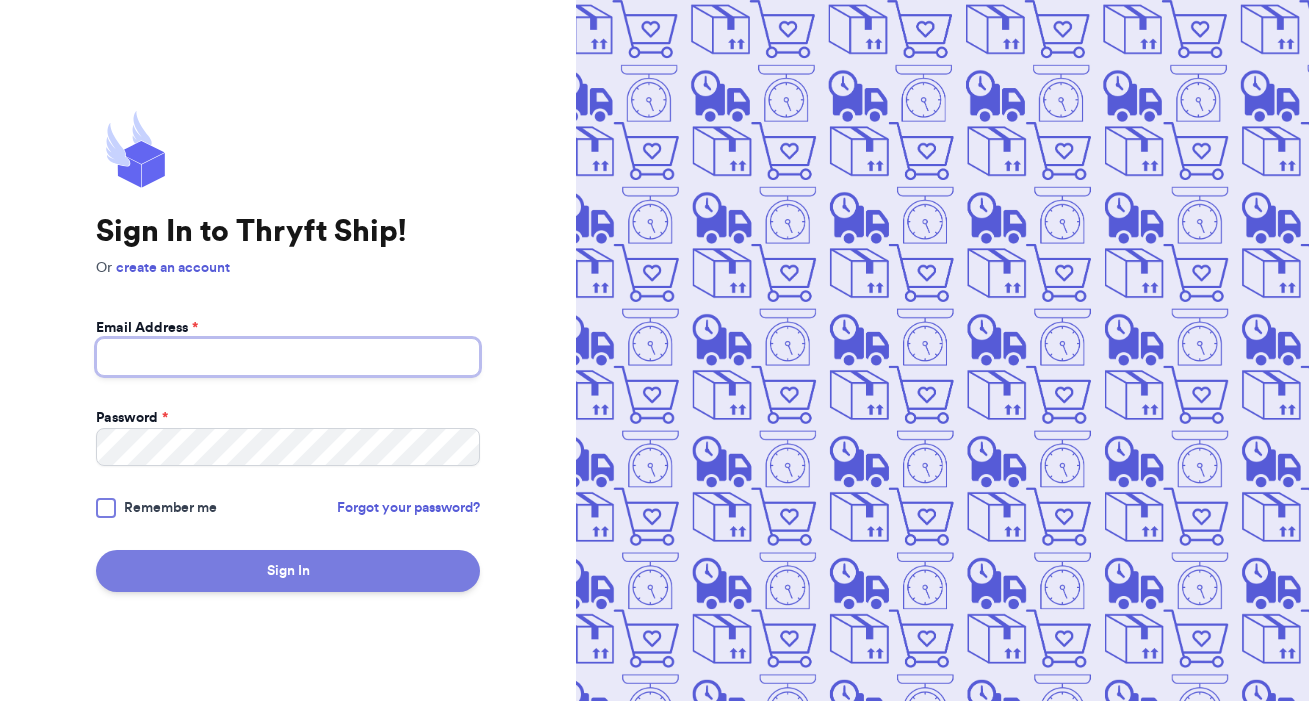 type on "[EMAIL]" 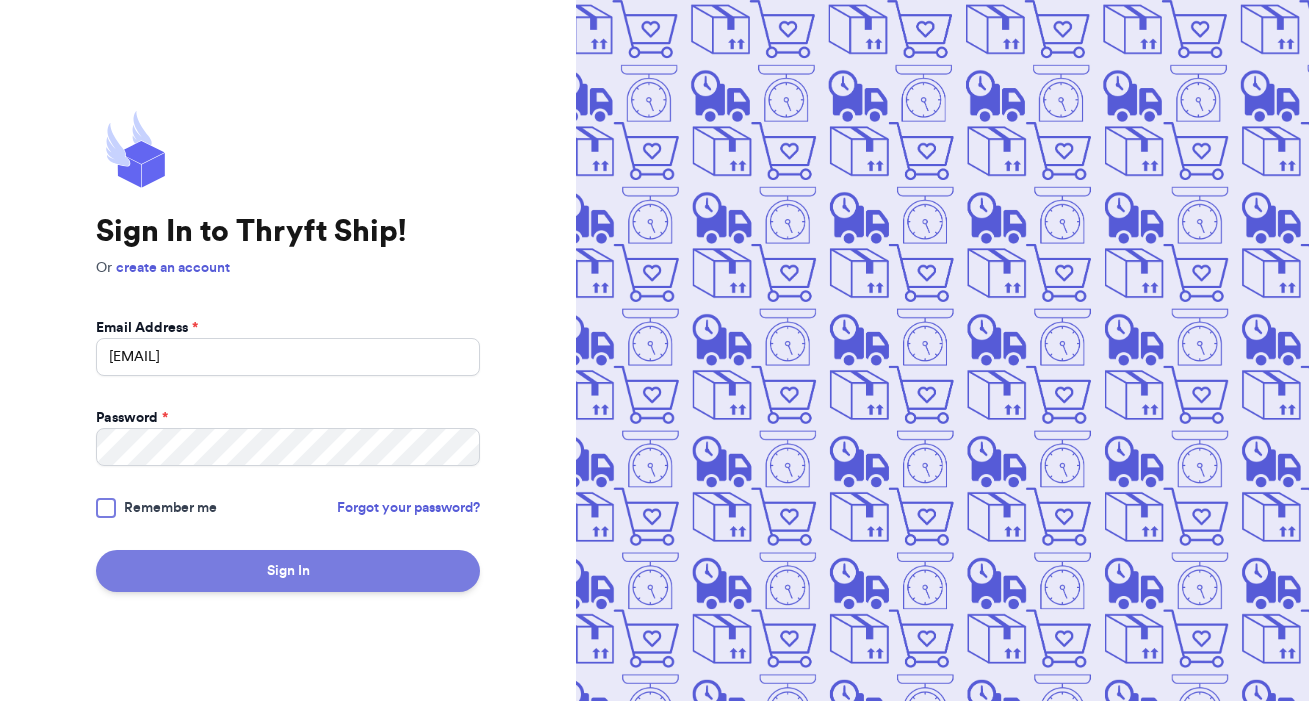 click on "Sign In" at bounding box center (288, 571) 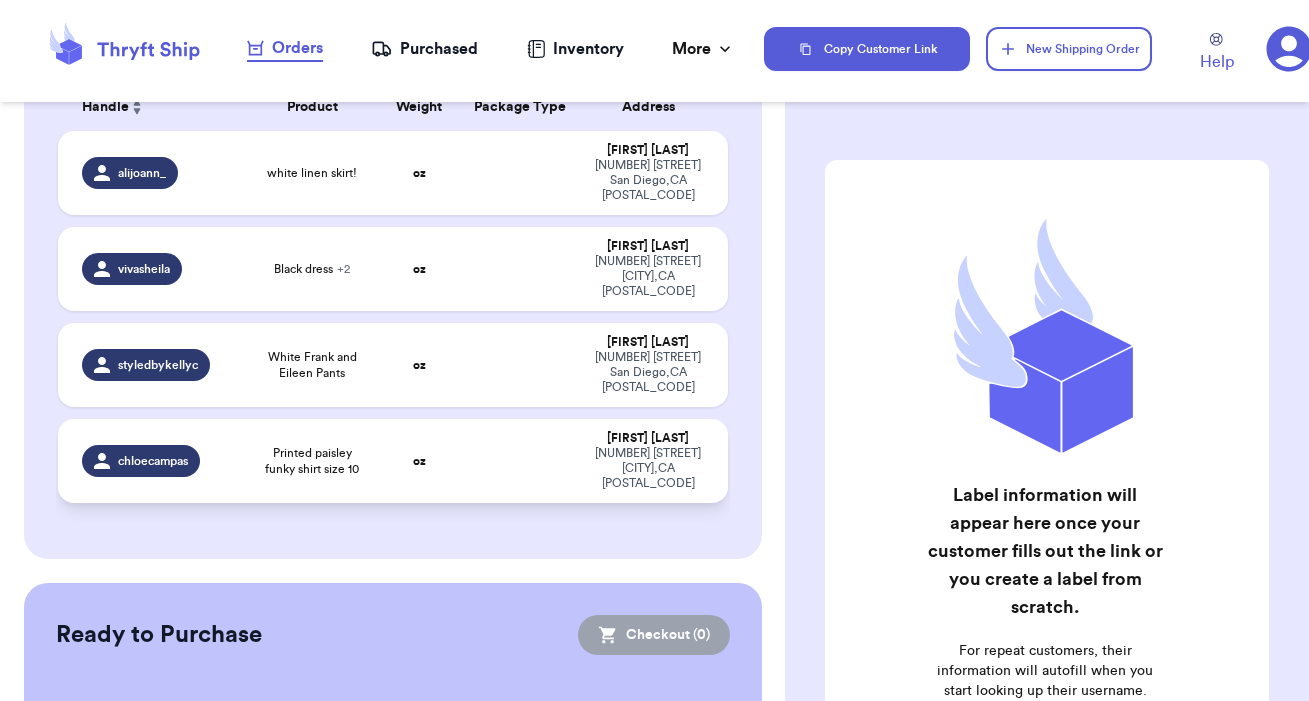 scroll, scrollTop: 210, scrollLeft: 0, axis: vertical 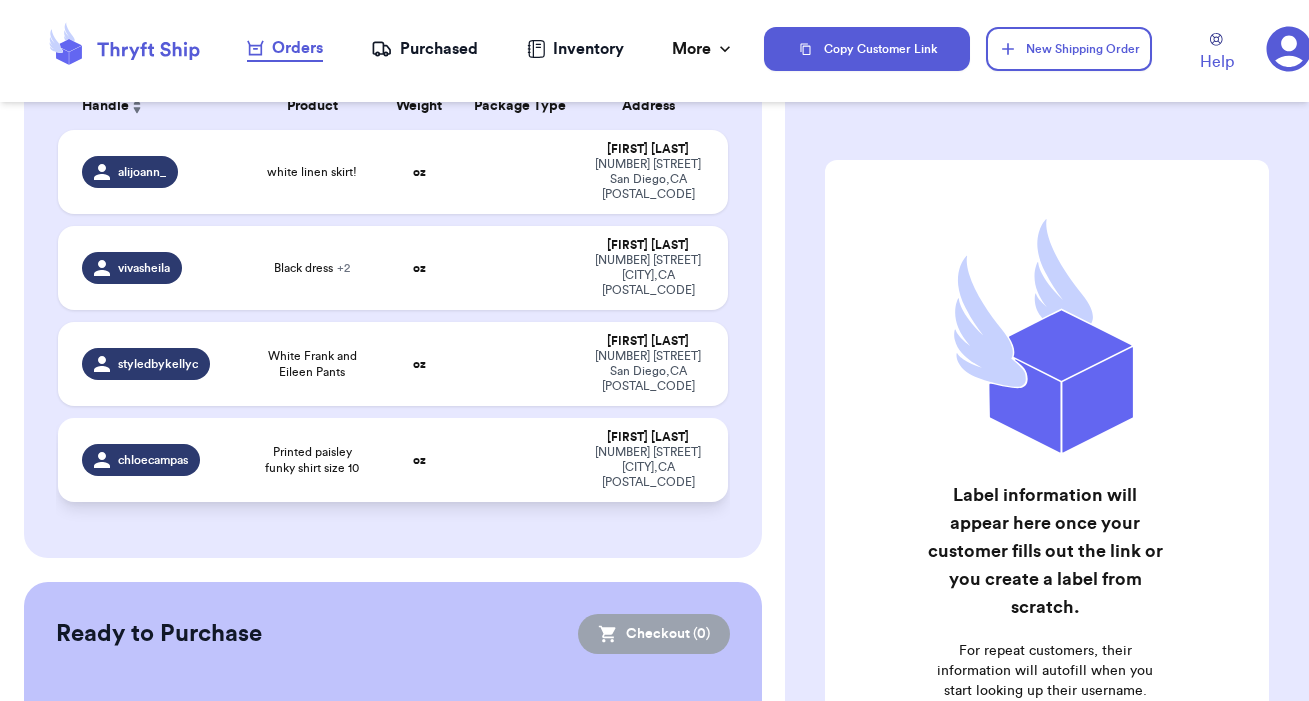 click on "Printed paisley funky shirt size 10" at bounding box center (312, 460) 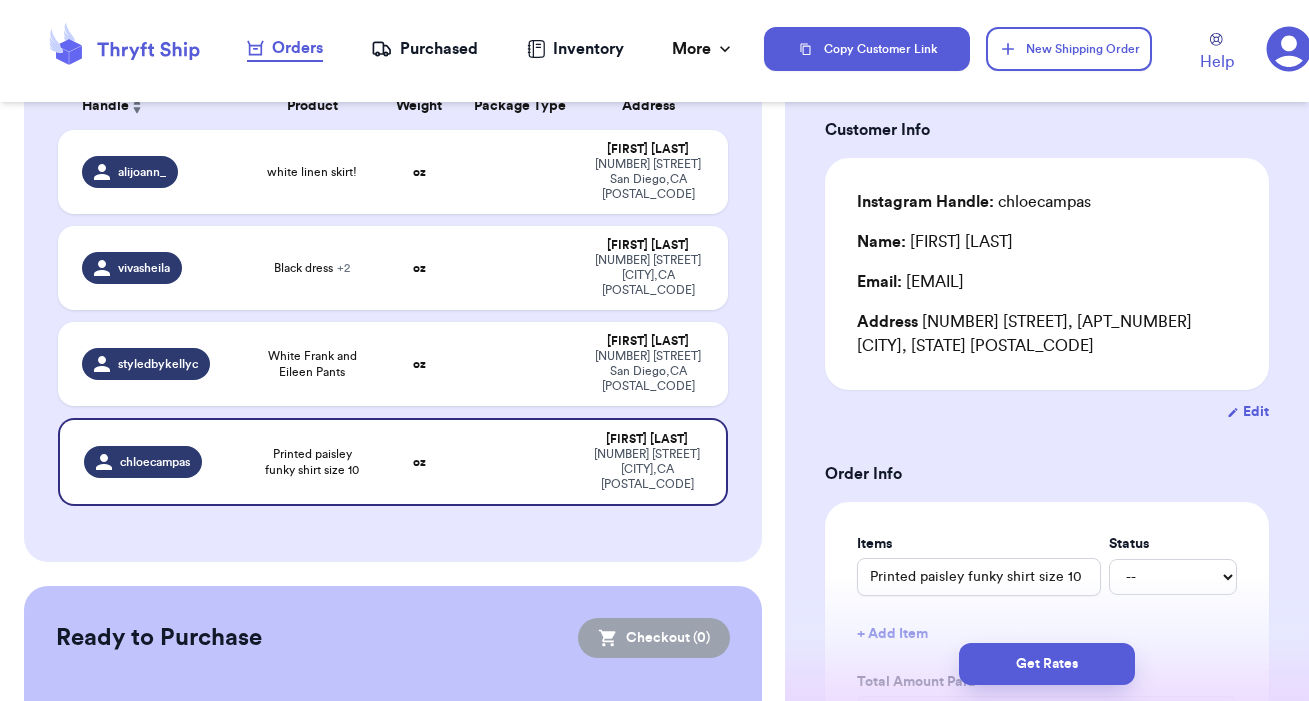 scroll, scrollTop: 270, scrollLeft: 0, axis: vertical 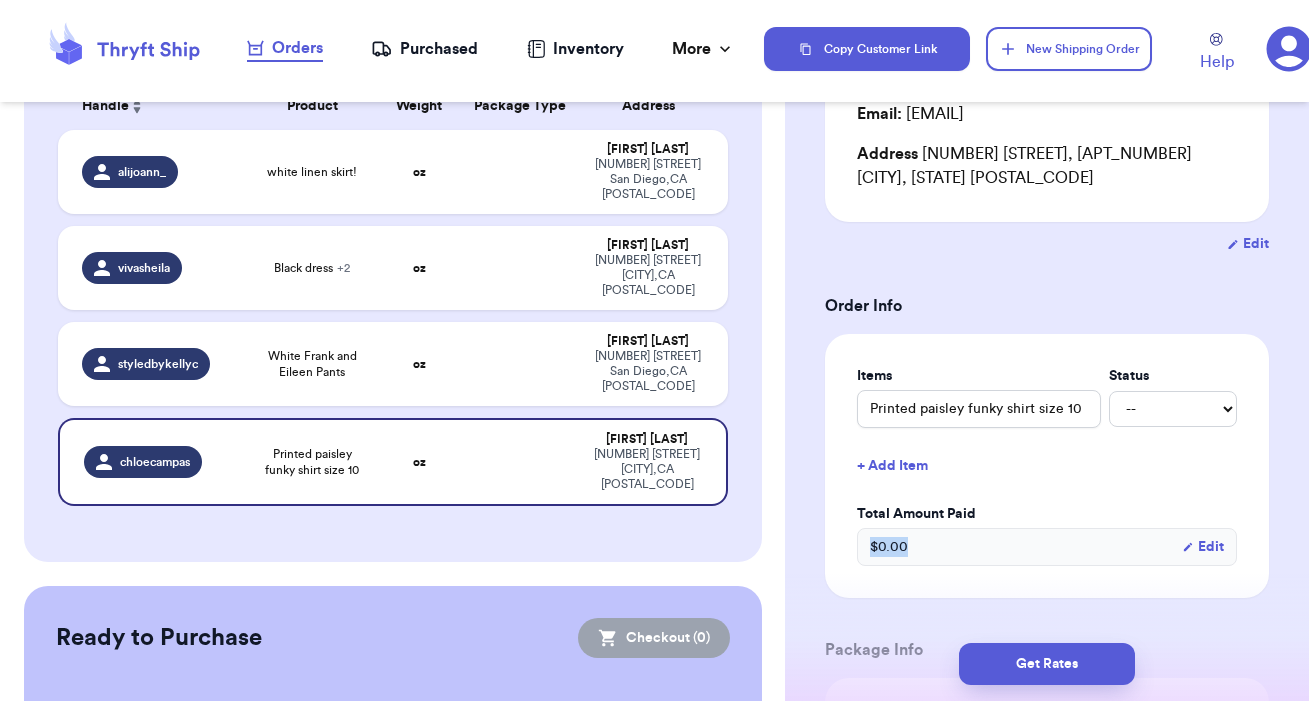 click on "$ 0.00 Edit" at bounding box center (1047, 547) 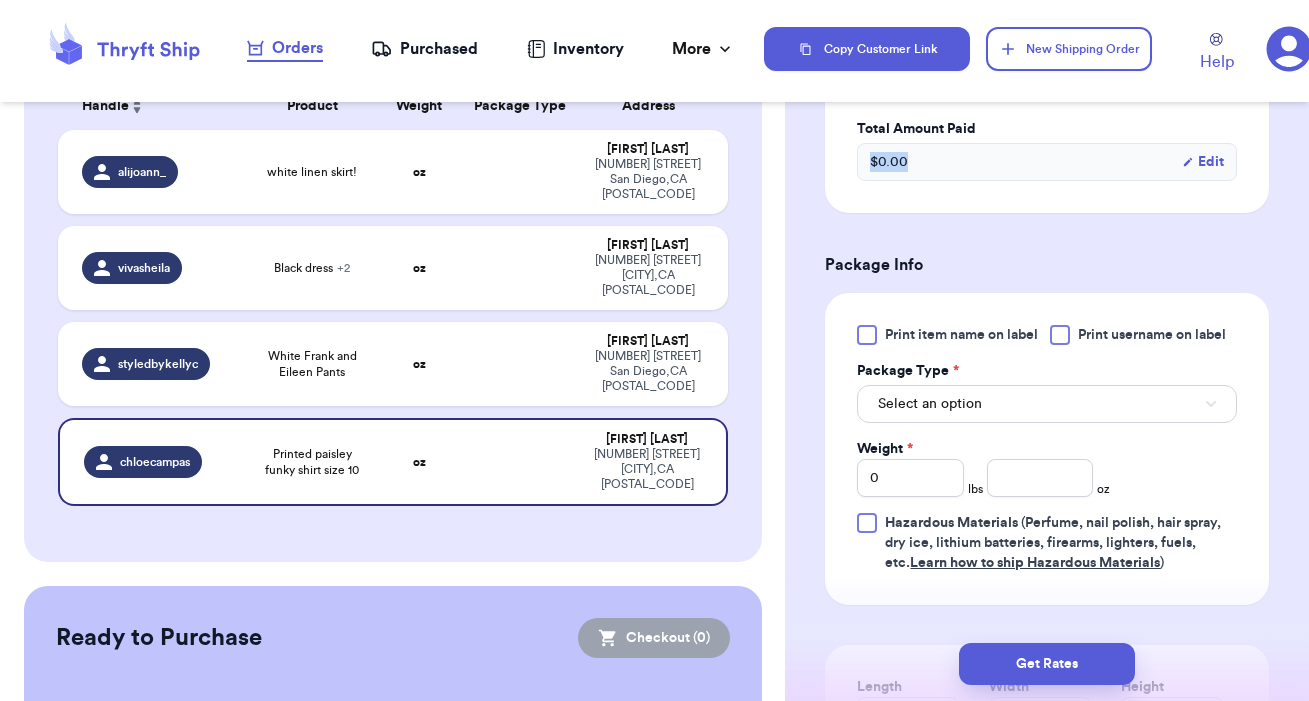 scroll, scrollTop: 661, scrollLeft: 0, axis: vertical 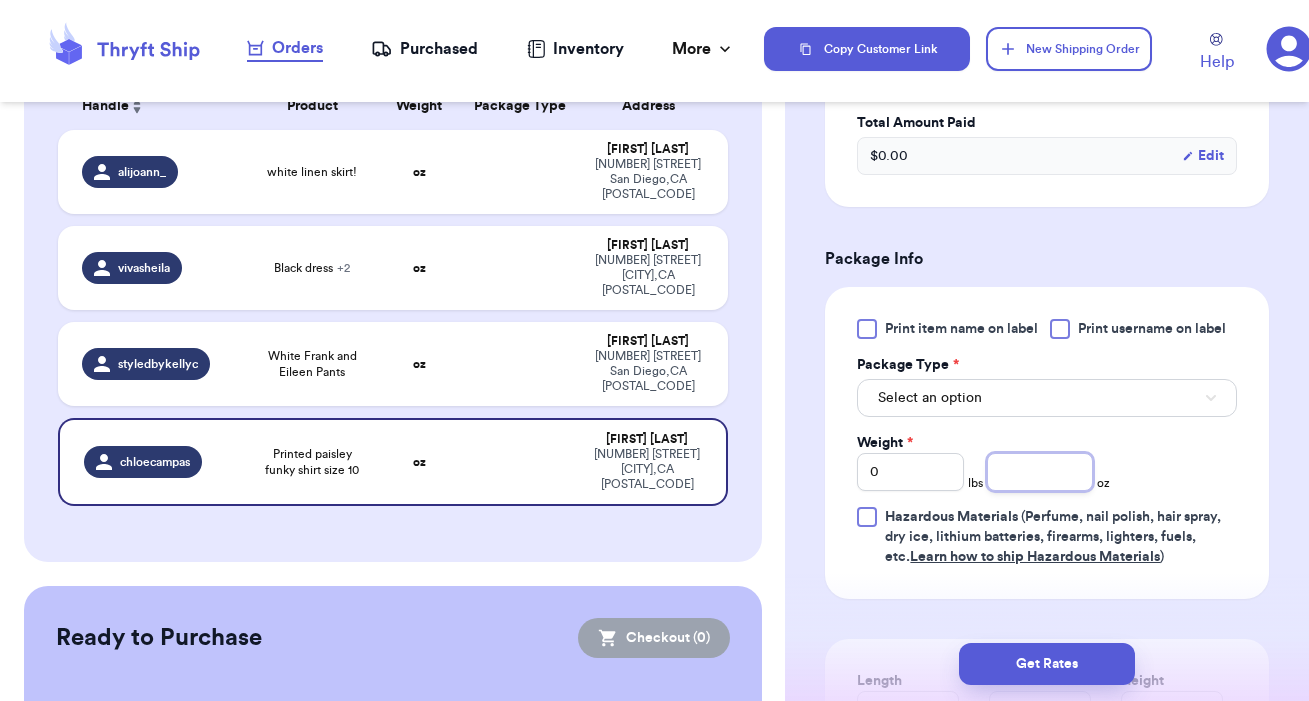 click at bounding box center [1040, 472] 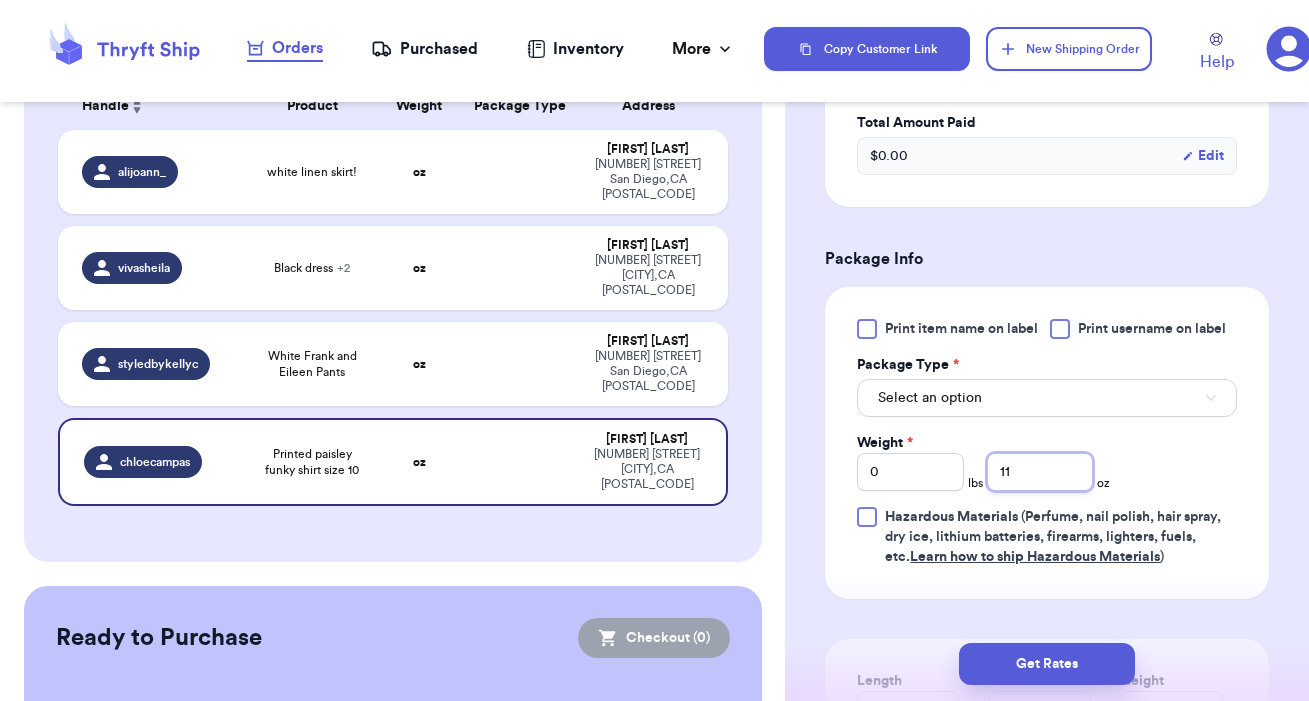 type on "11" 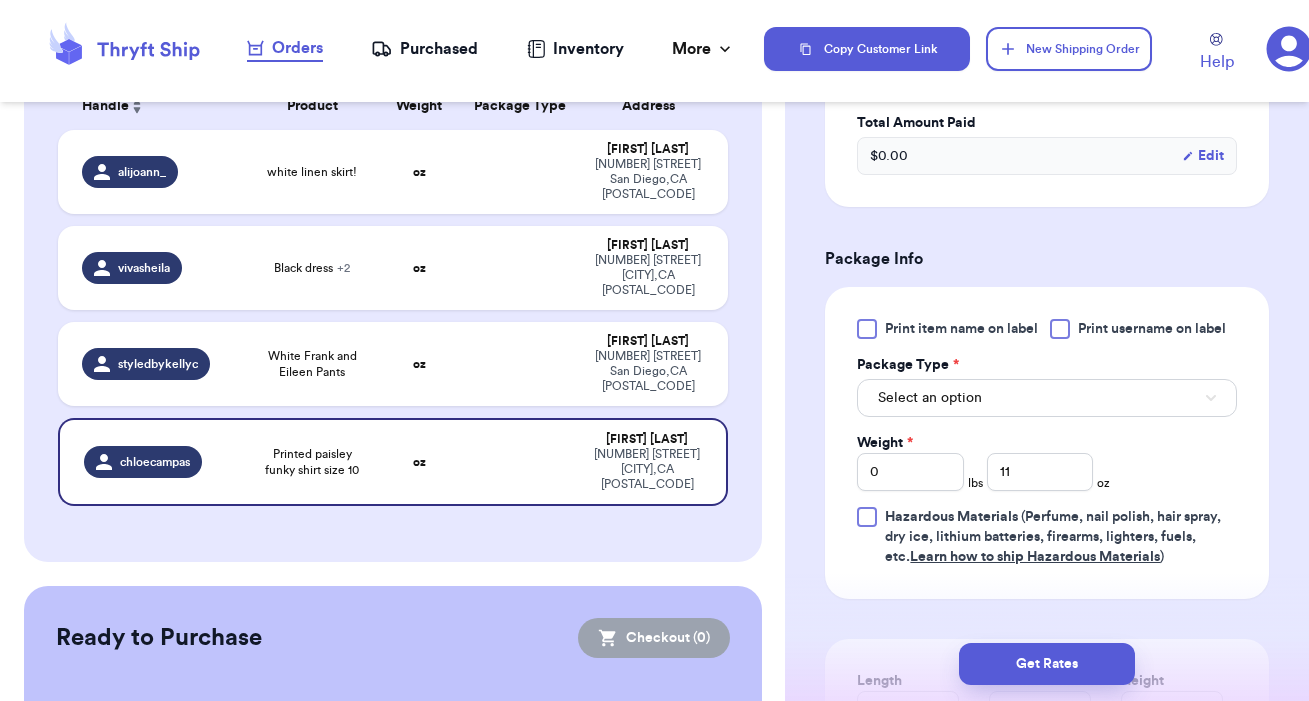 click on "Print item name on label Print username on label Package Type * Select an option Weight * 0 lbs 11 oz Hazardous Materials   (Perfume, nail polish, hair spray, dry ice, lithium batteries, firearms, lighters, fuels, etc.  Learn how to ship Hazardous Materials )" at bounding box center [1047, 443] 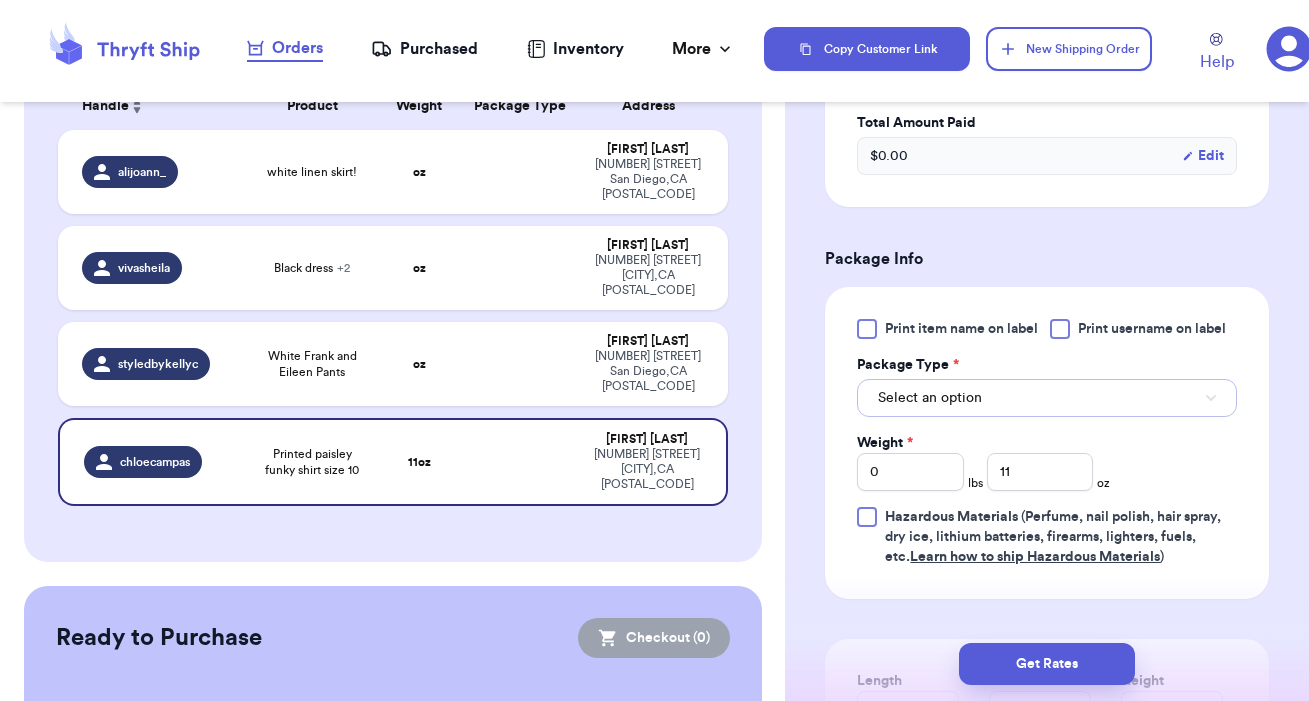 click on "Select an option" at bounding box center [1047, 398] 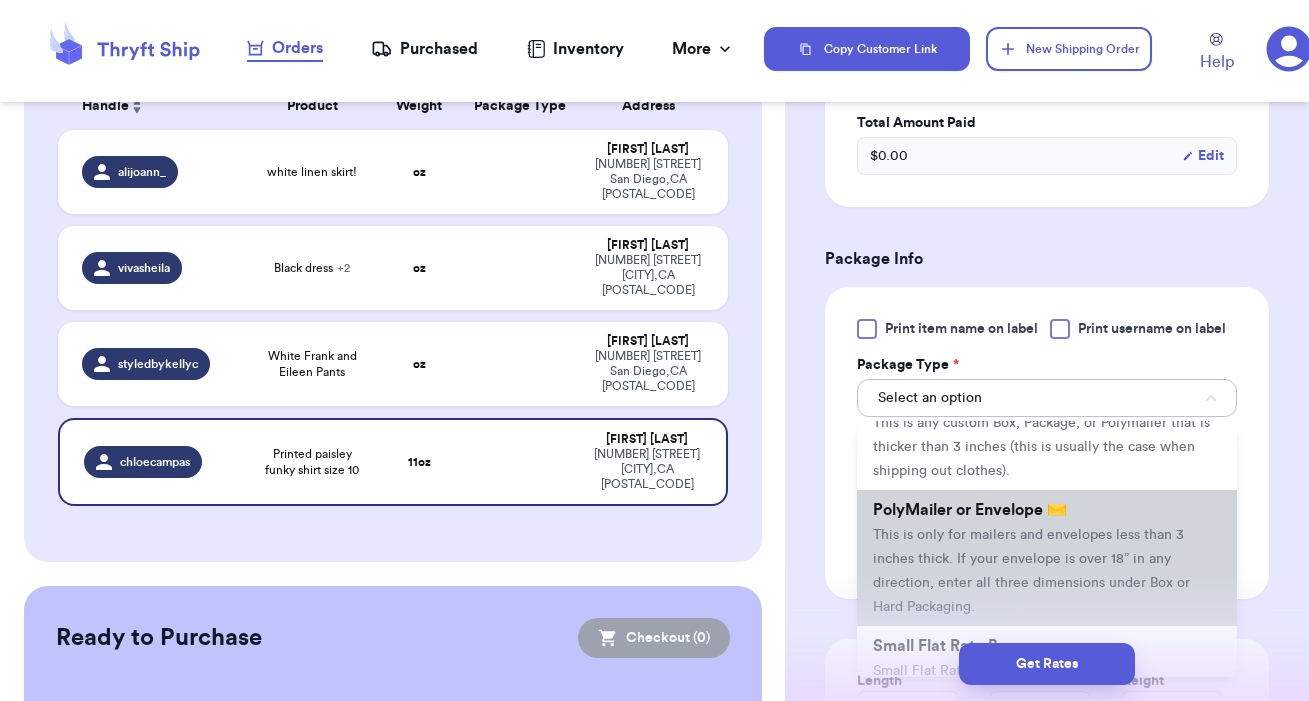 scroll, scrollTop: 90, scrollLeft: 0, axis: vertical 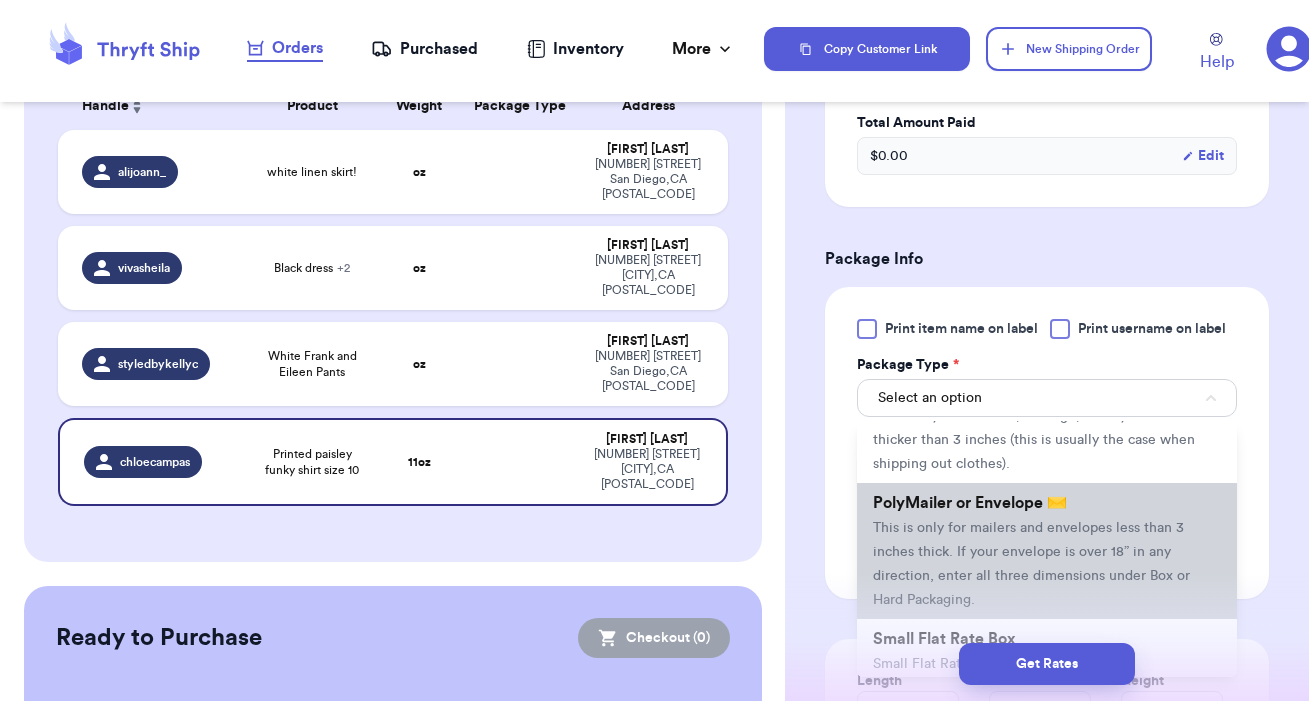 click on "This is only for mailers and envelopes less than 3 inches thick. If your envelope is over 18” in any direction, enter all three dimensions under Box or Hard Packaging." at bounding box center (1031, 564) 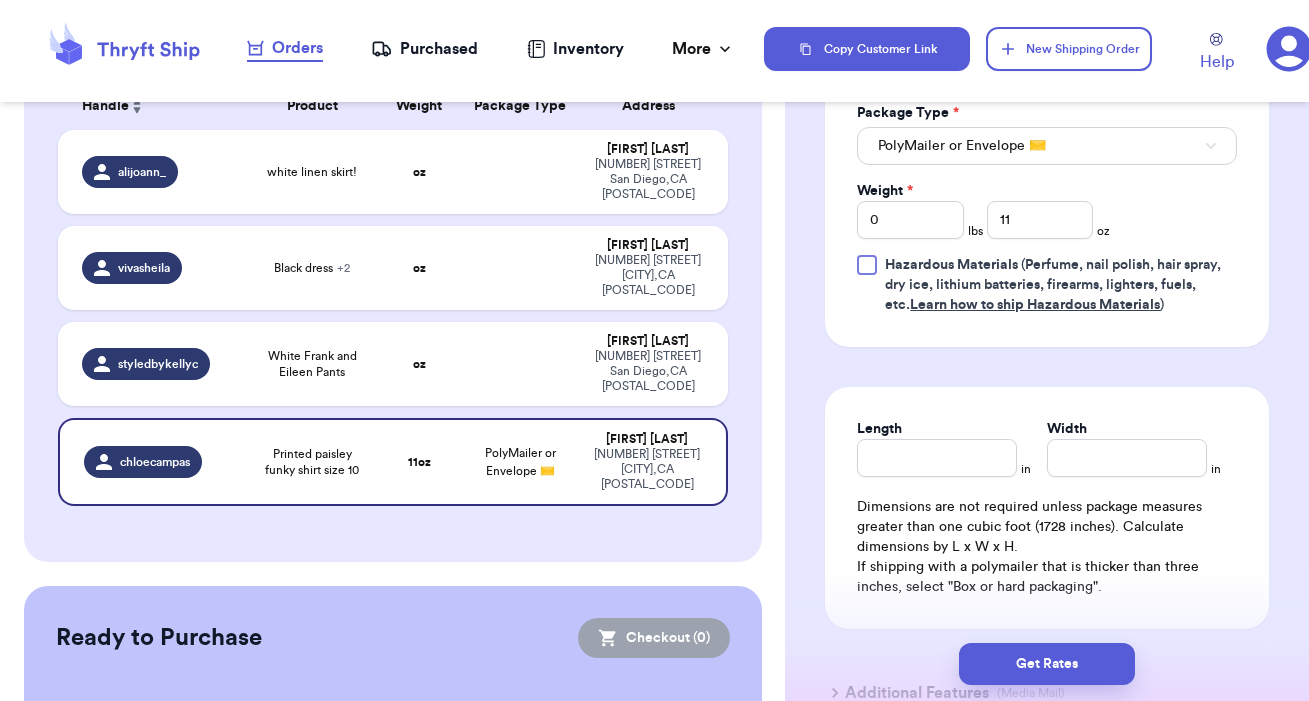 scroll, scrollTop: 1086, scrollLeft: 0, axis: vertical 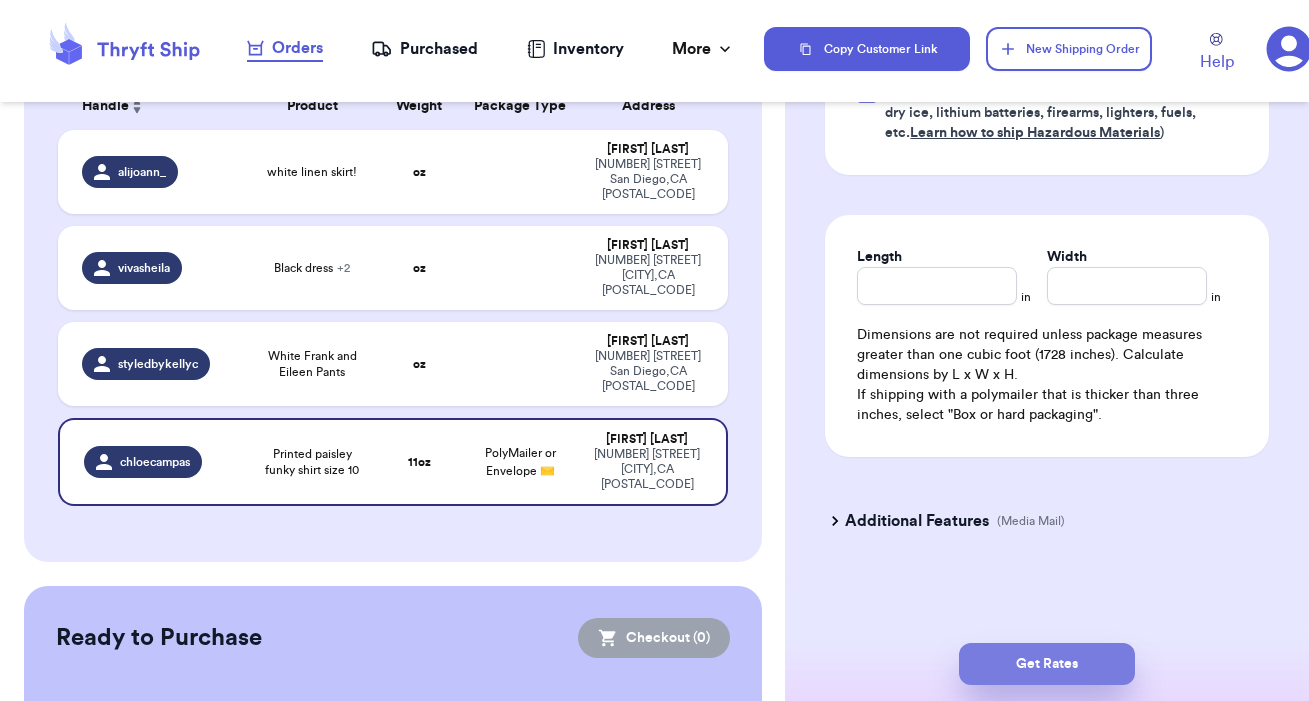 click on "Get Rates" at bounding box center (1047, 664) 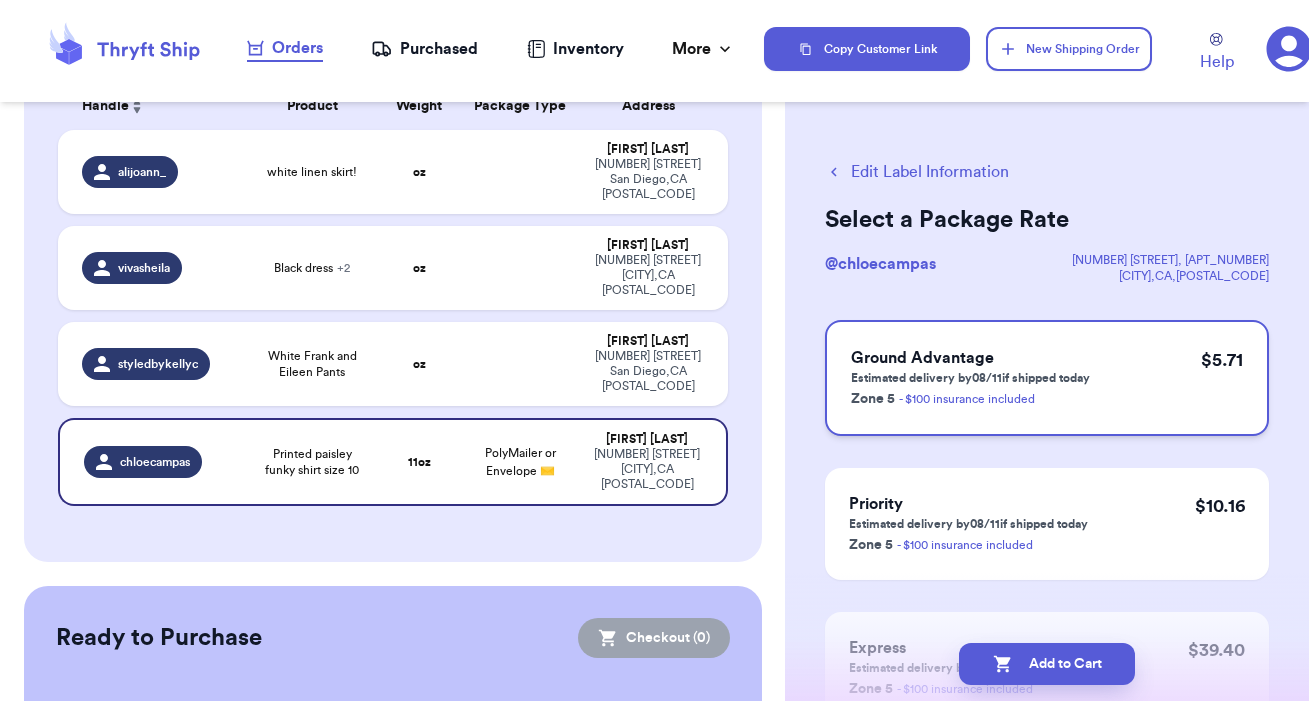 scroll, scrollTop: 163, scrollLeft: 0, axis: vertical 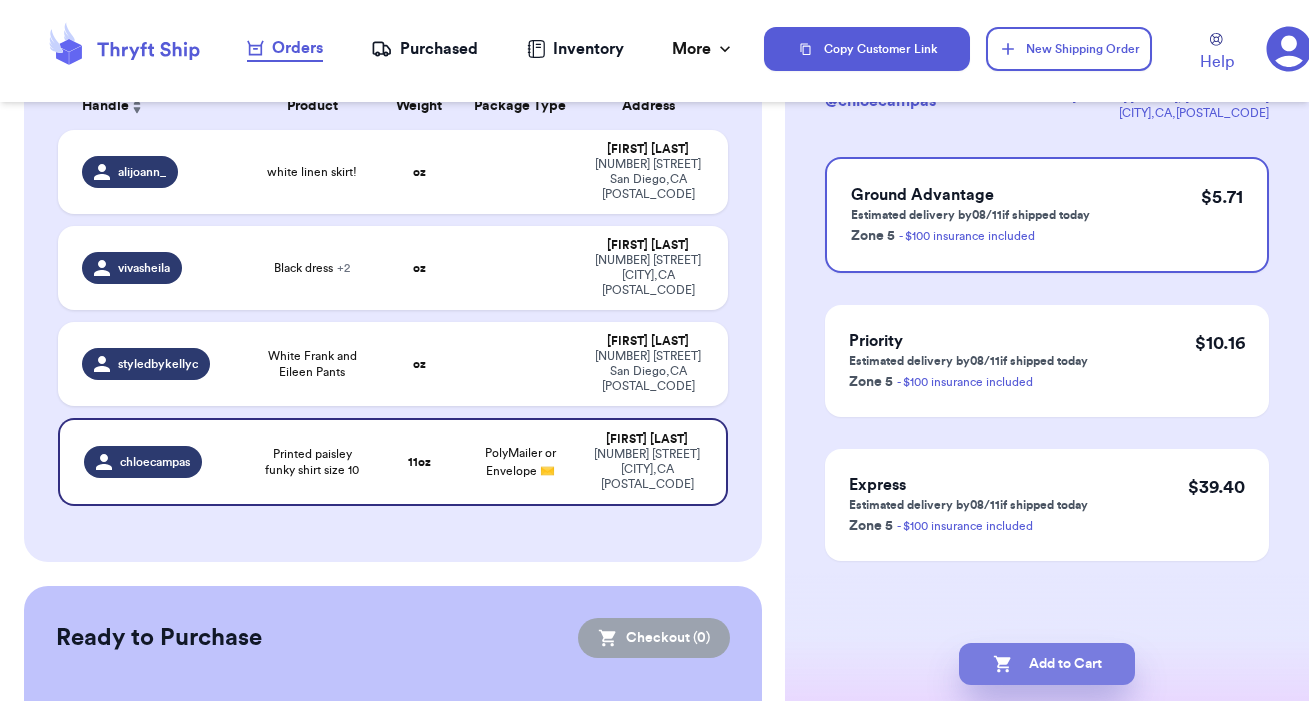 click on "Add to Cart" at bounding box center [1047, 664] 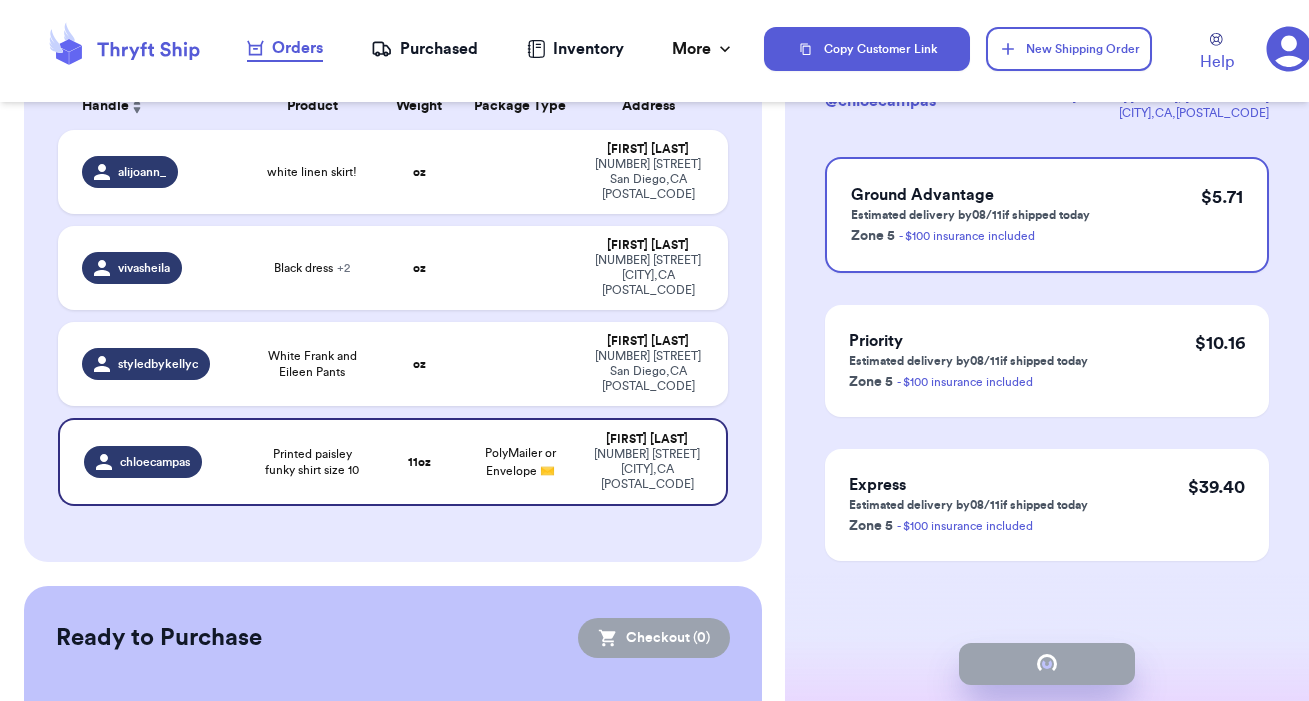 checkbox on "true" 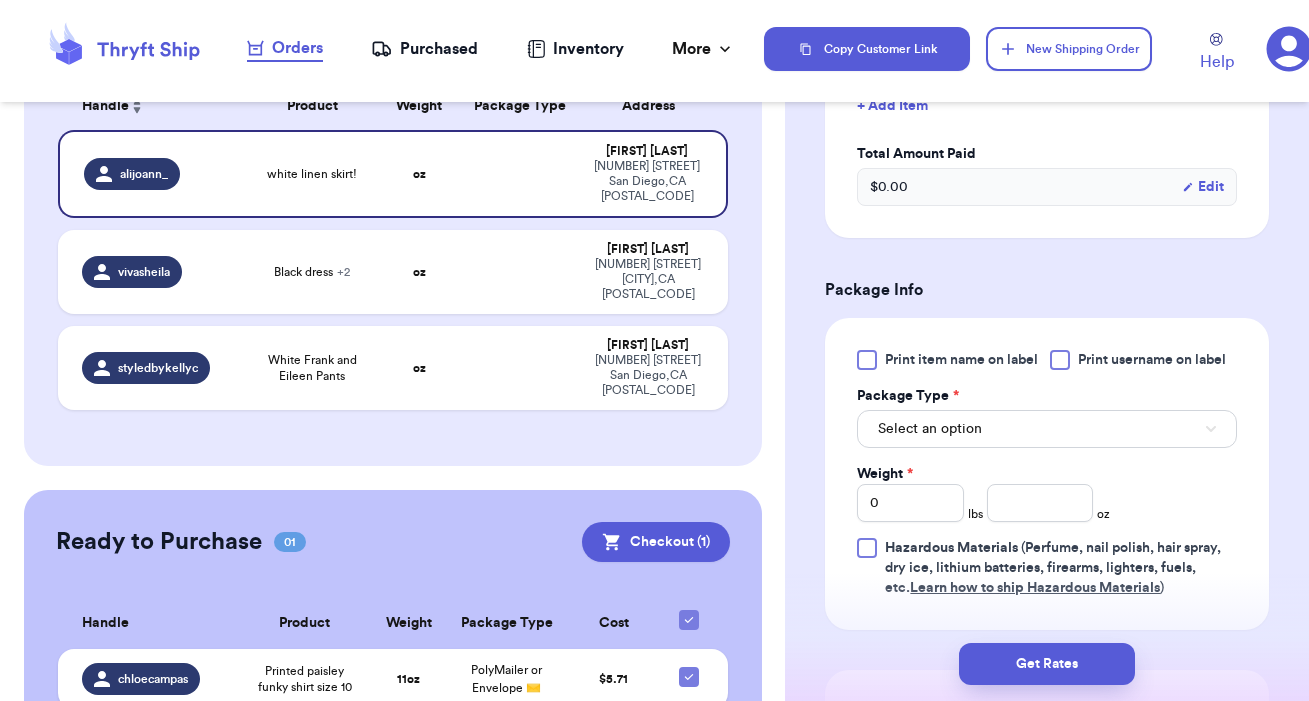 scroll, scrollTop: 791, scrollLeft: 0, axis: vertical 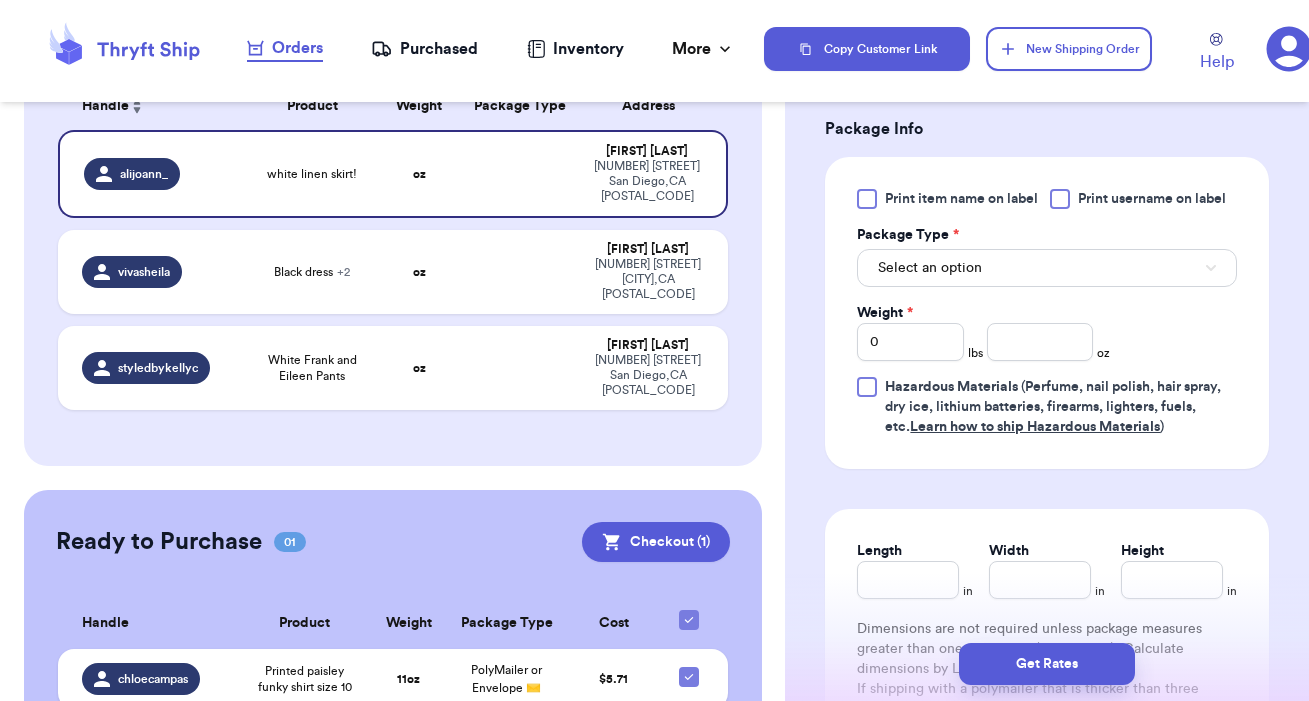 type 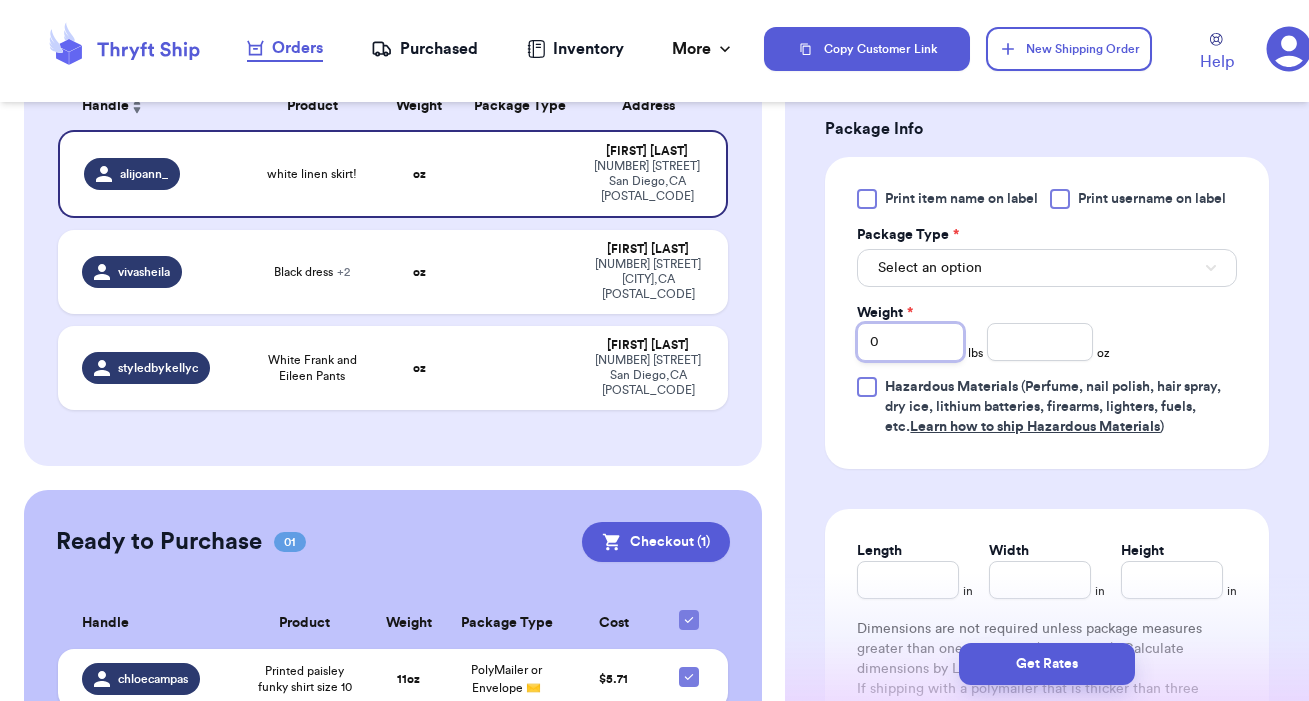 click on "0" at bounding box center [910, 342] 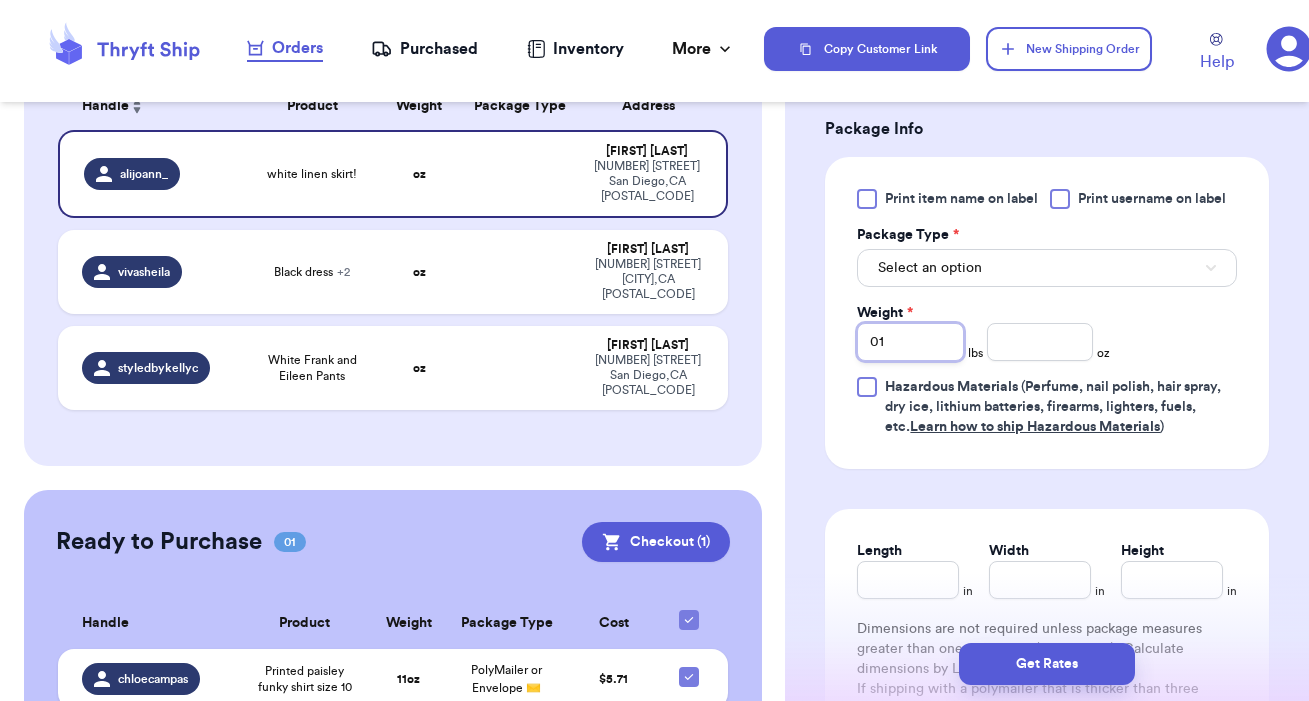 type 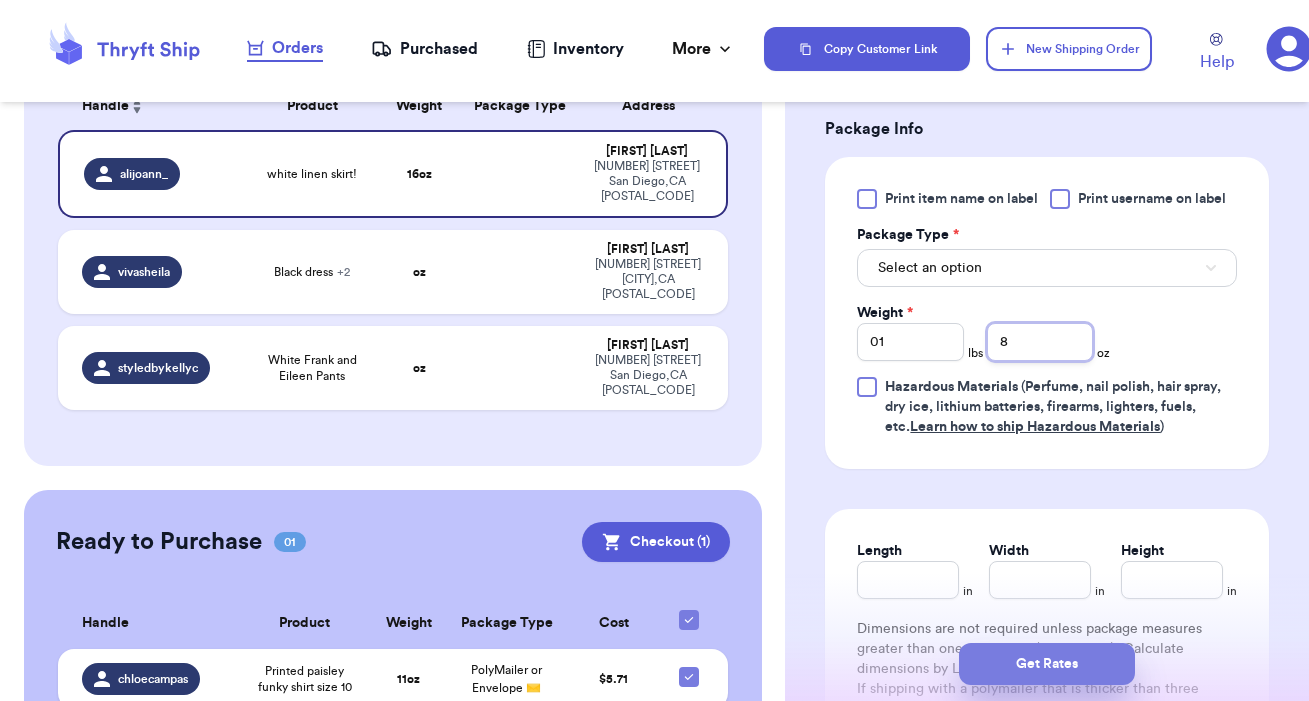 type on "8" 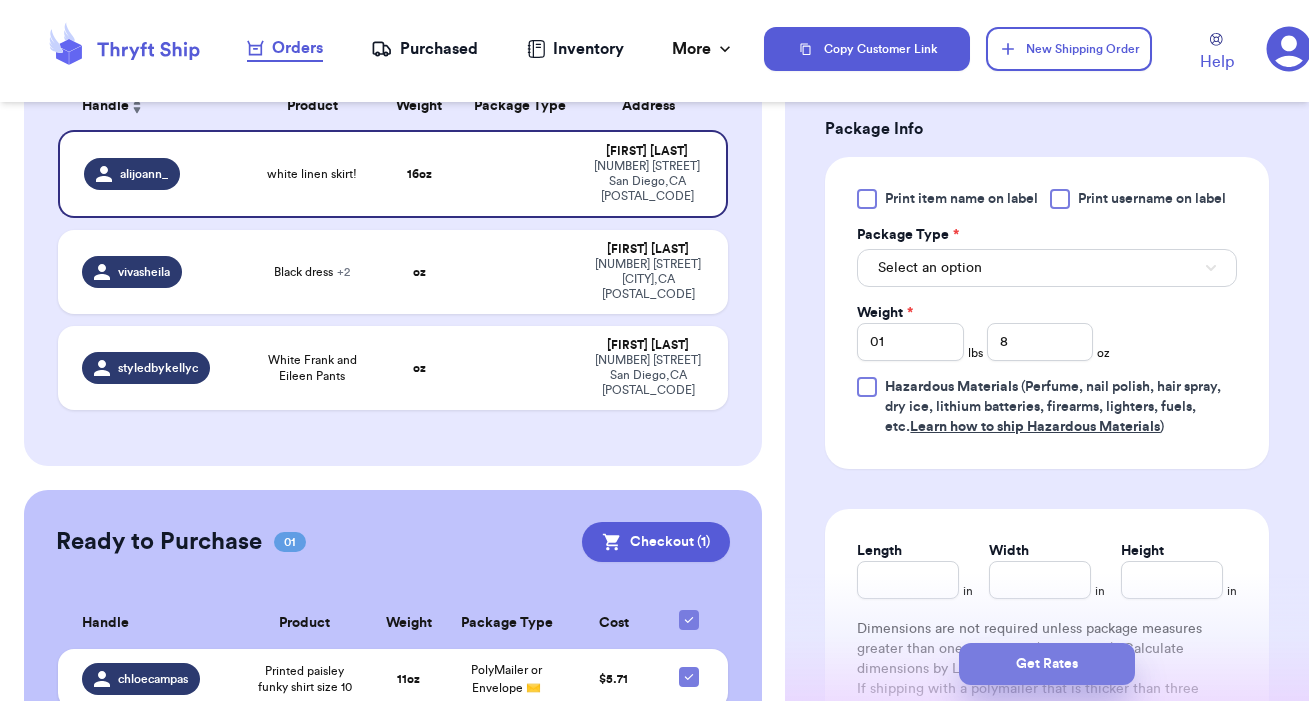 click on "Get Rates" at bounding box center (1047, 664) 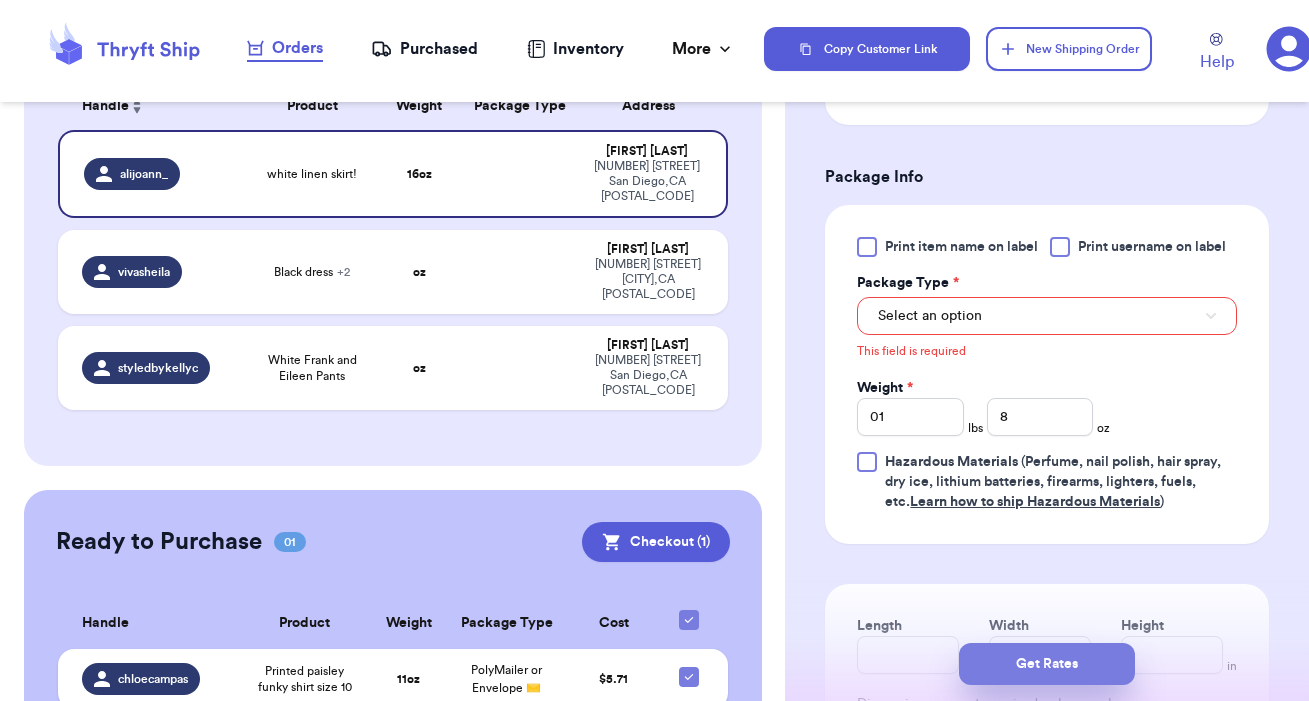 scroll, scrollTop: 711, scrollLeft: 0, axis: vertical 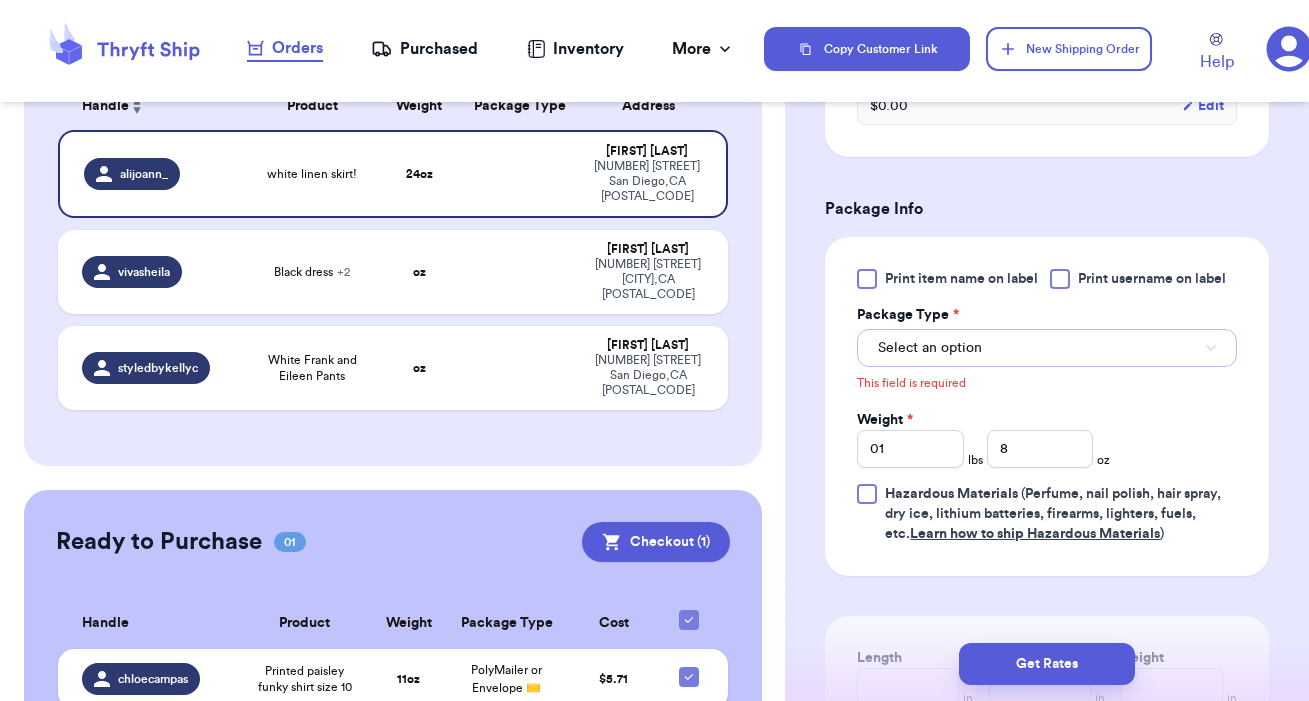 click on "Select an option" at bounding box center [1047, 348] 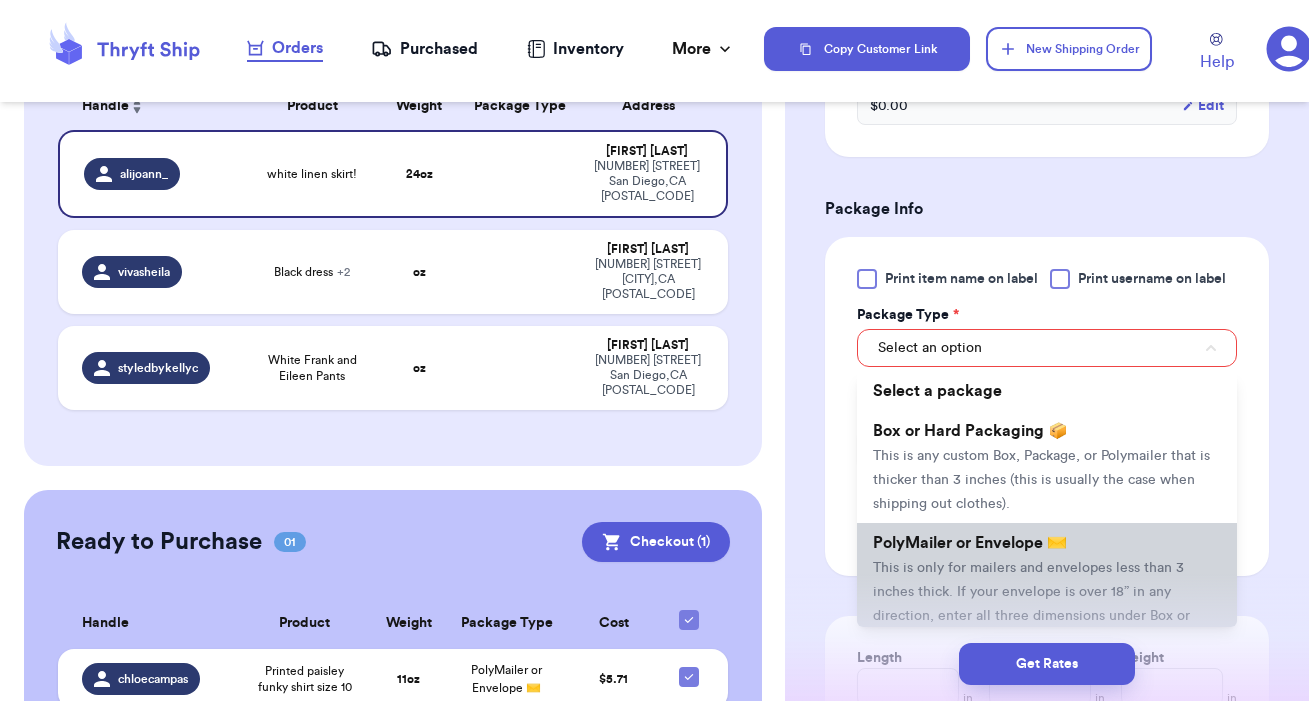 click on "PolyMailer or Envelope ✉️ This is only for mailers and envelopes less than 3 inches thick. If your envelope is over 18” in any direction, enter all three dimensions under Box or Hard Packaging." at bounding box center [1047, 591] 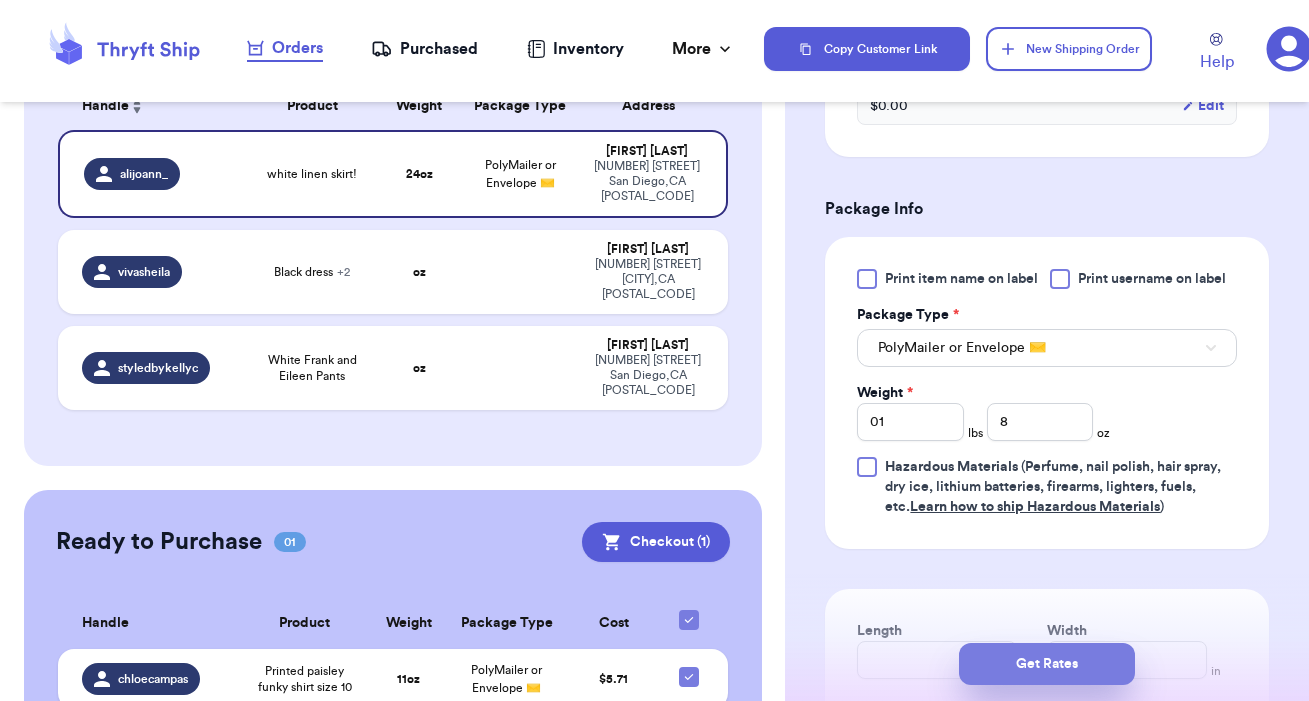 click on "Get Rates" at bounding box center [1047, 664] 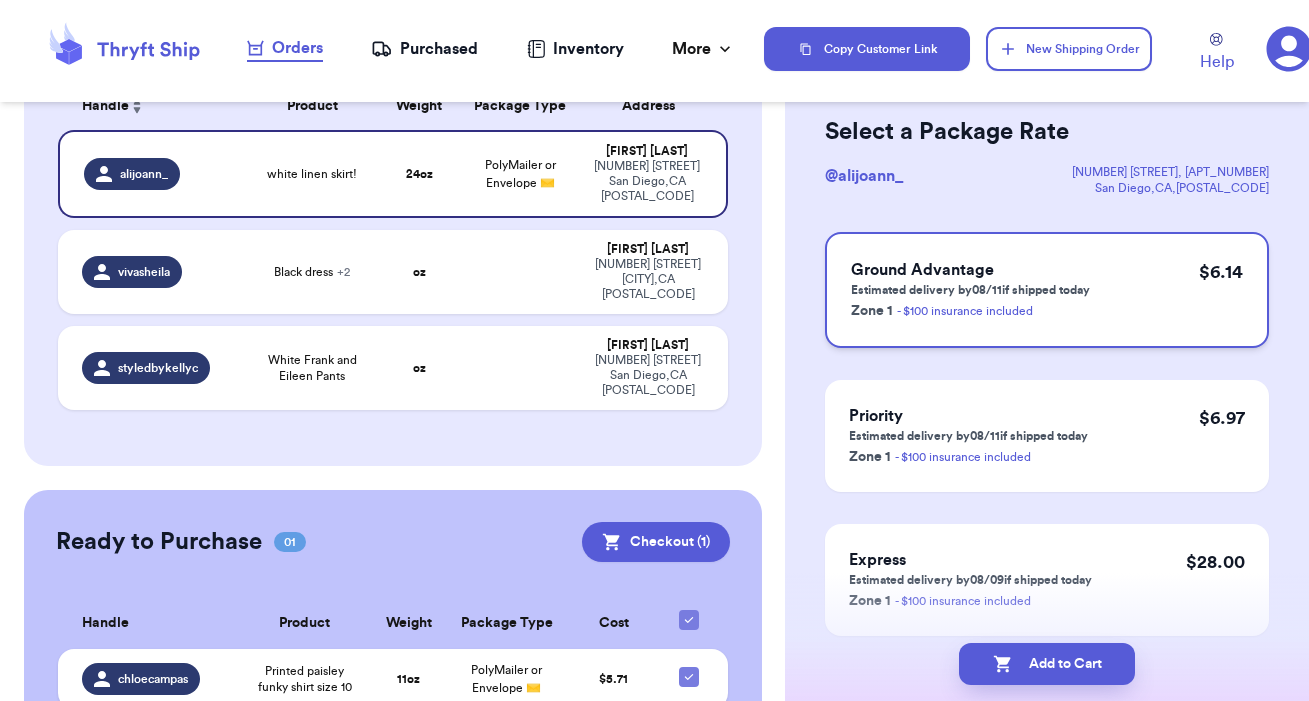 scroll, scrollTop: 100, scrollLeft: 0, axis: vertical 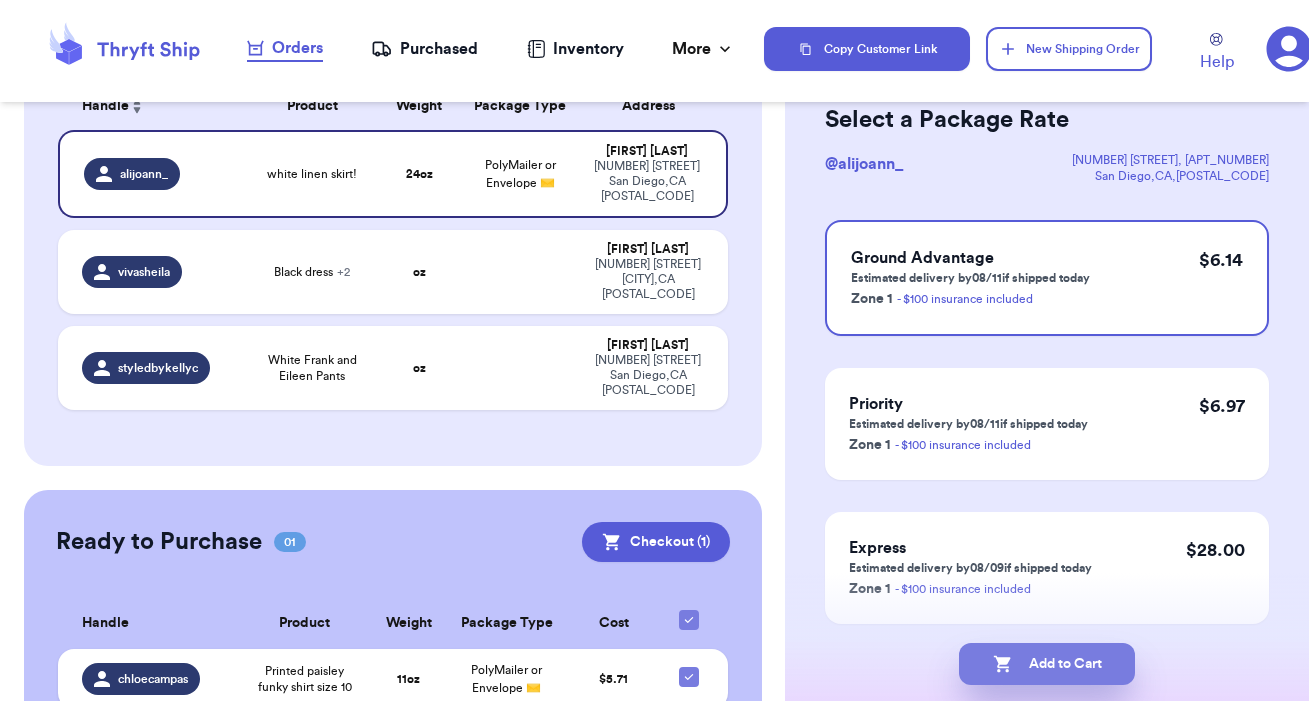 click on "Add to Cart" at bounding box center (1047, 664) 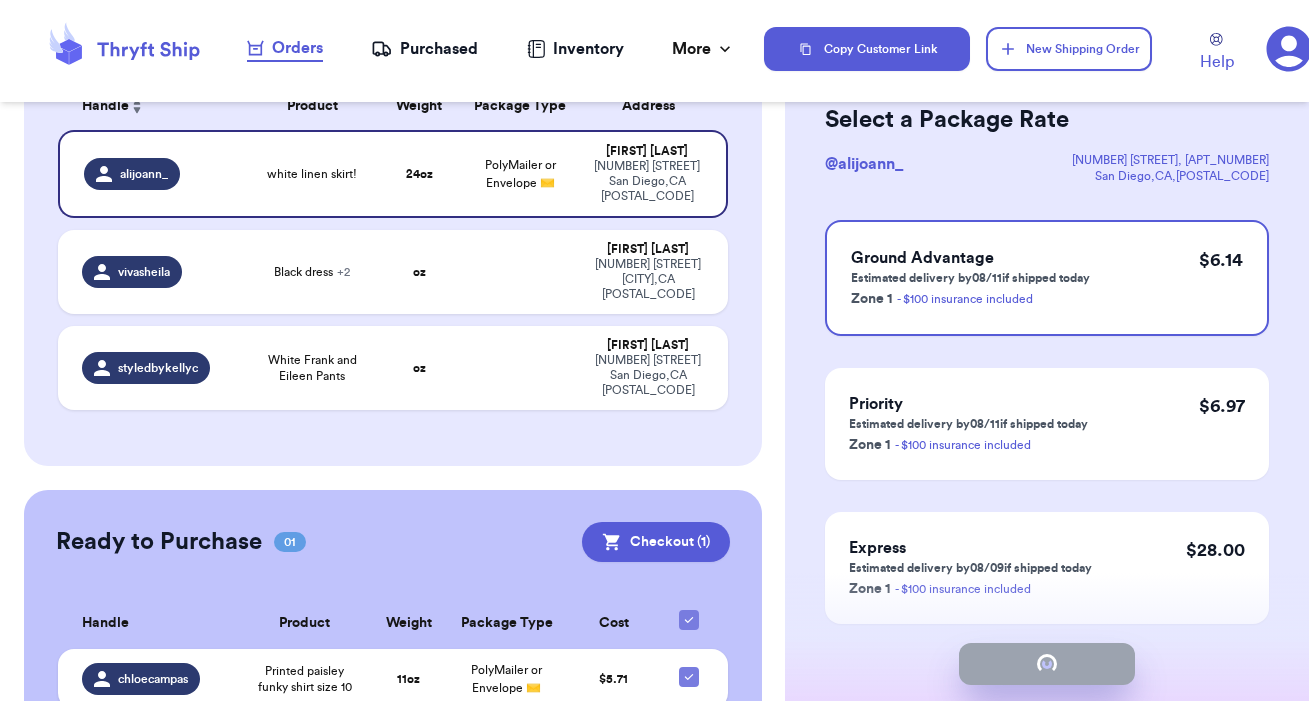 checkbox on "true" 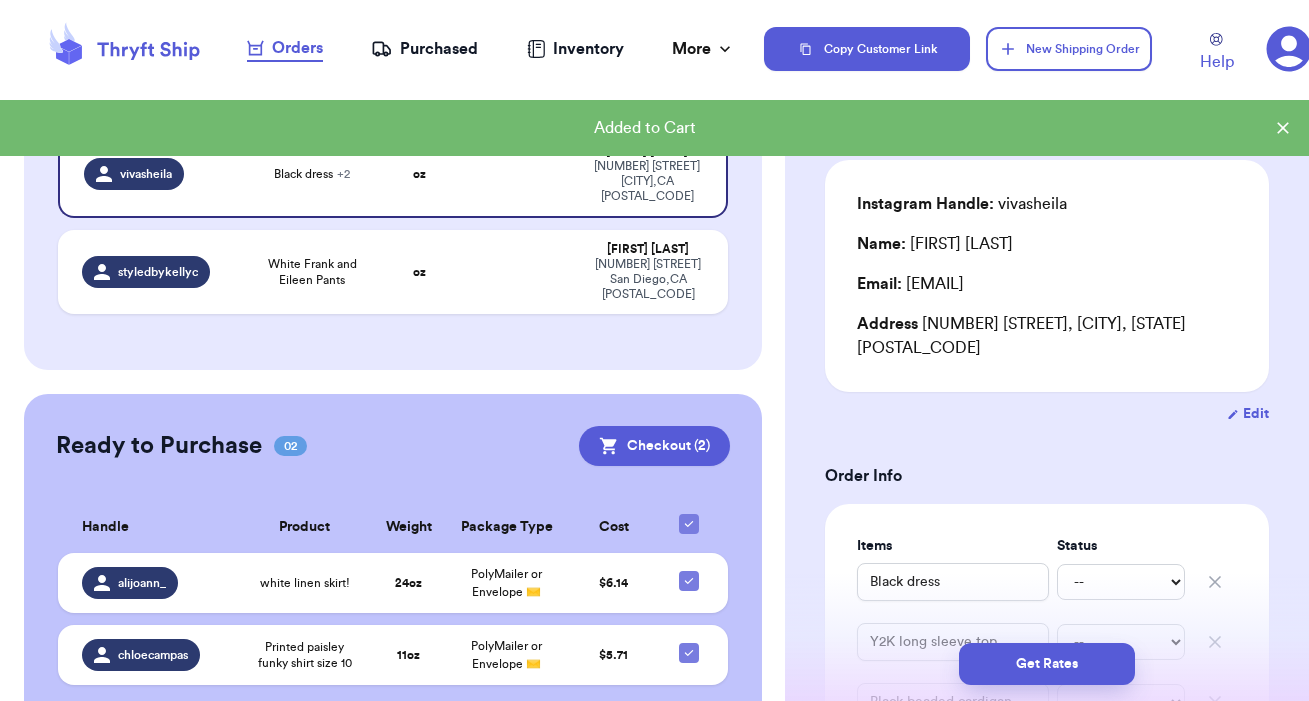 scroll, scrollTop: 206, scrollLeft: 0, axis: vertical 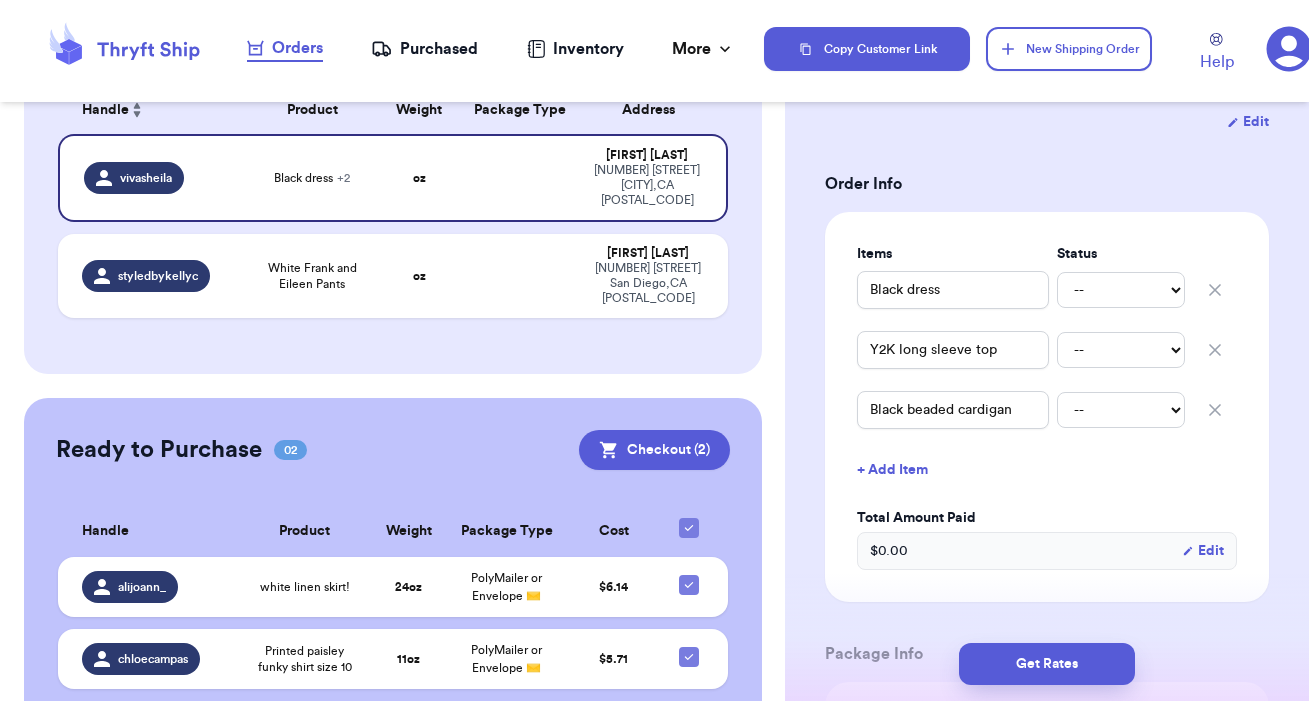 type 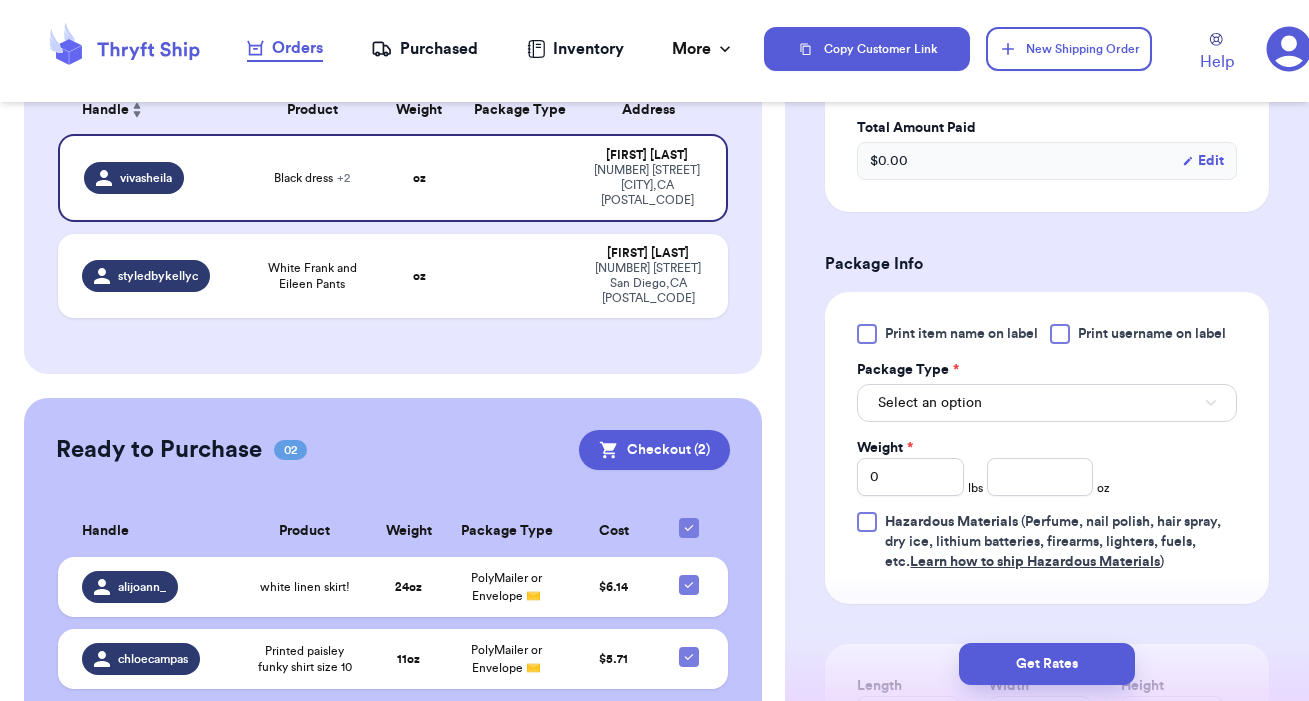 scroll, scrollTop: 791, scrollLeft: 0, axis: vertical 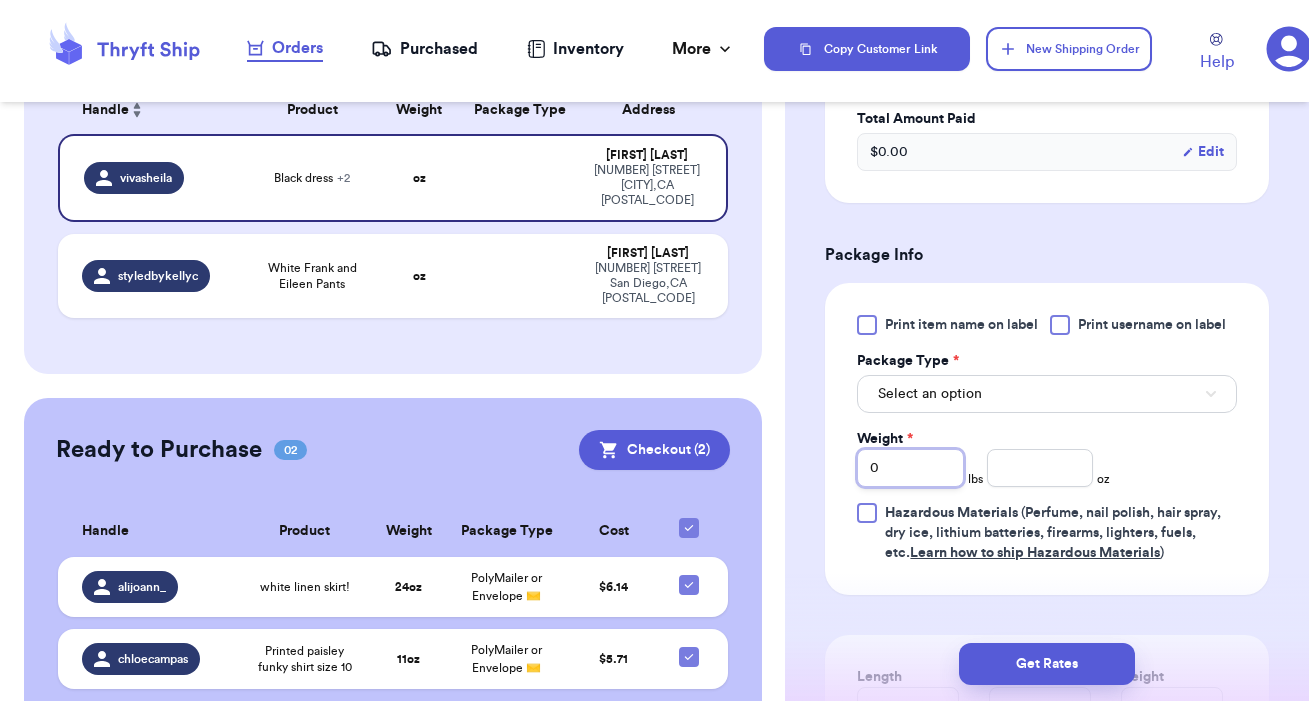 click on "0" at bounding box center (910, 468) 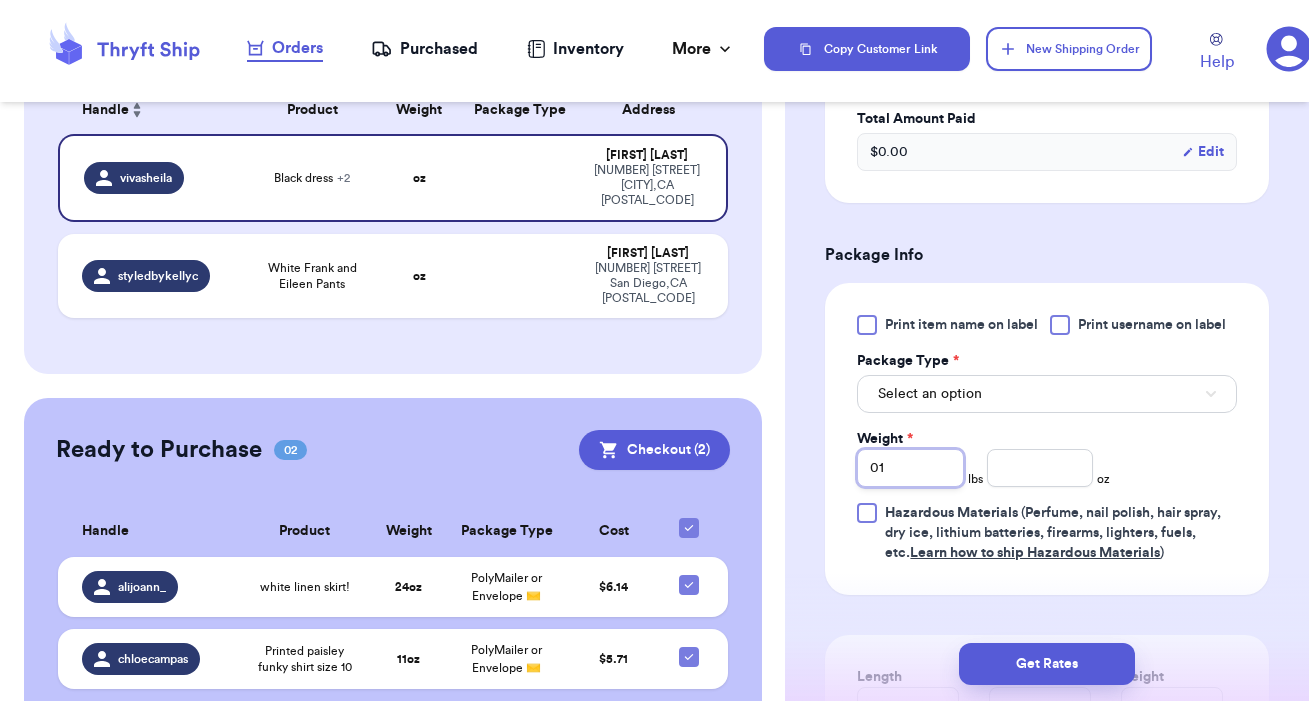 type 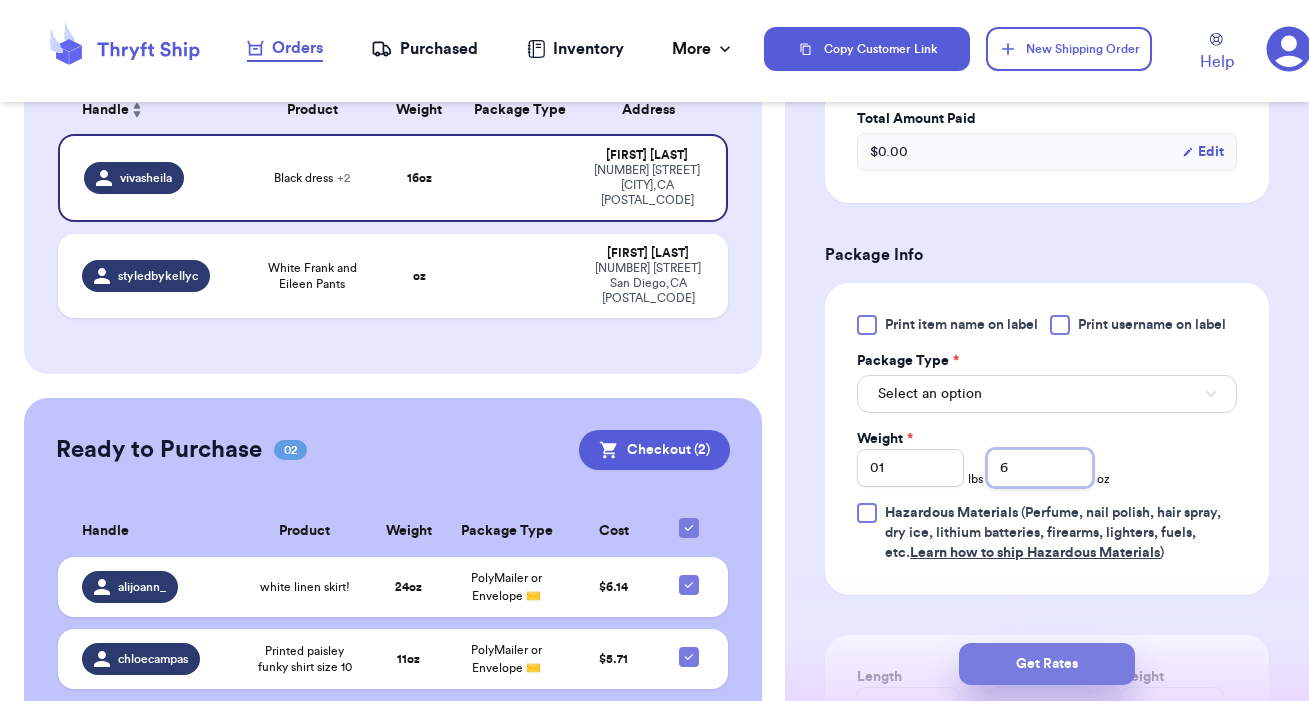 type on "6" 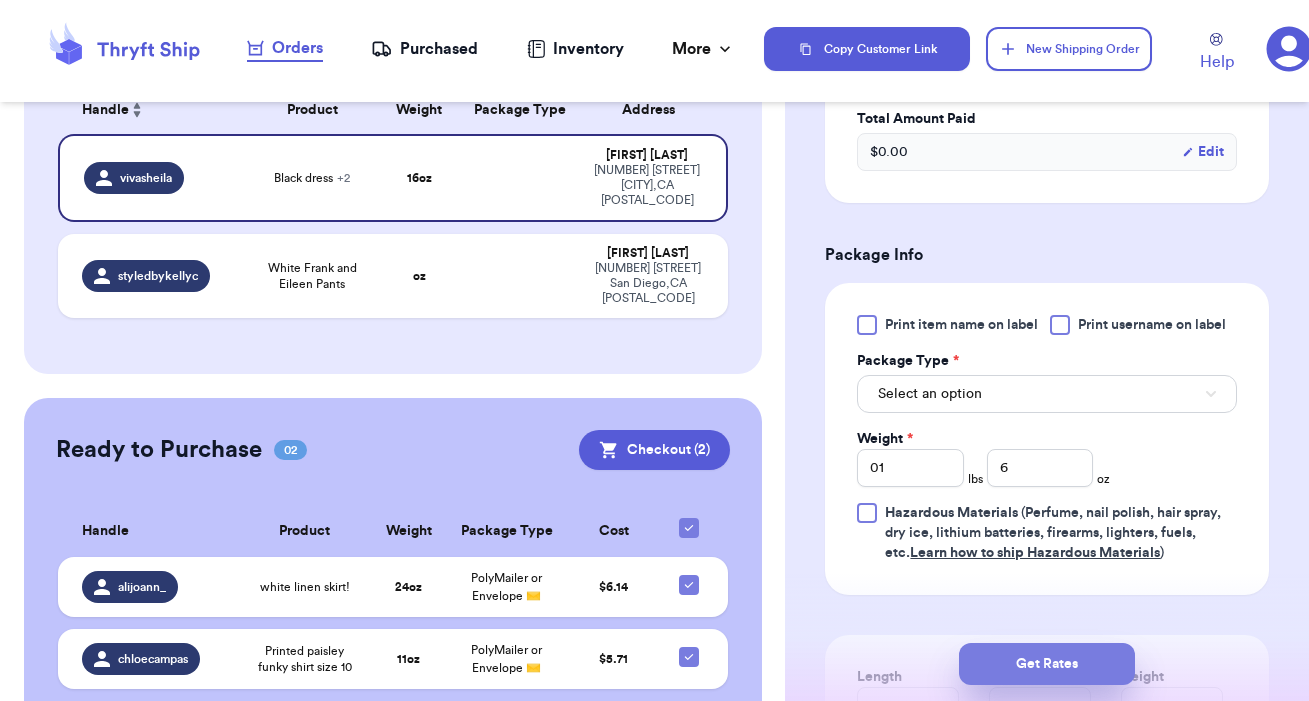 click on "Get Rates" at bounding box center (1047, 664) 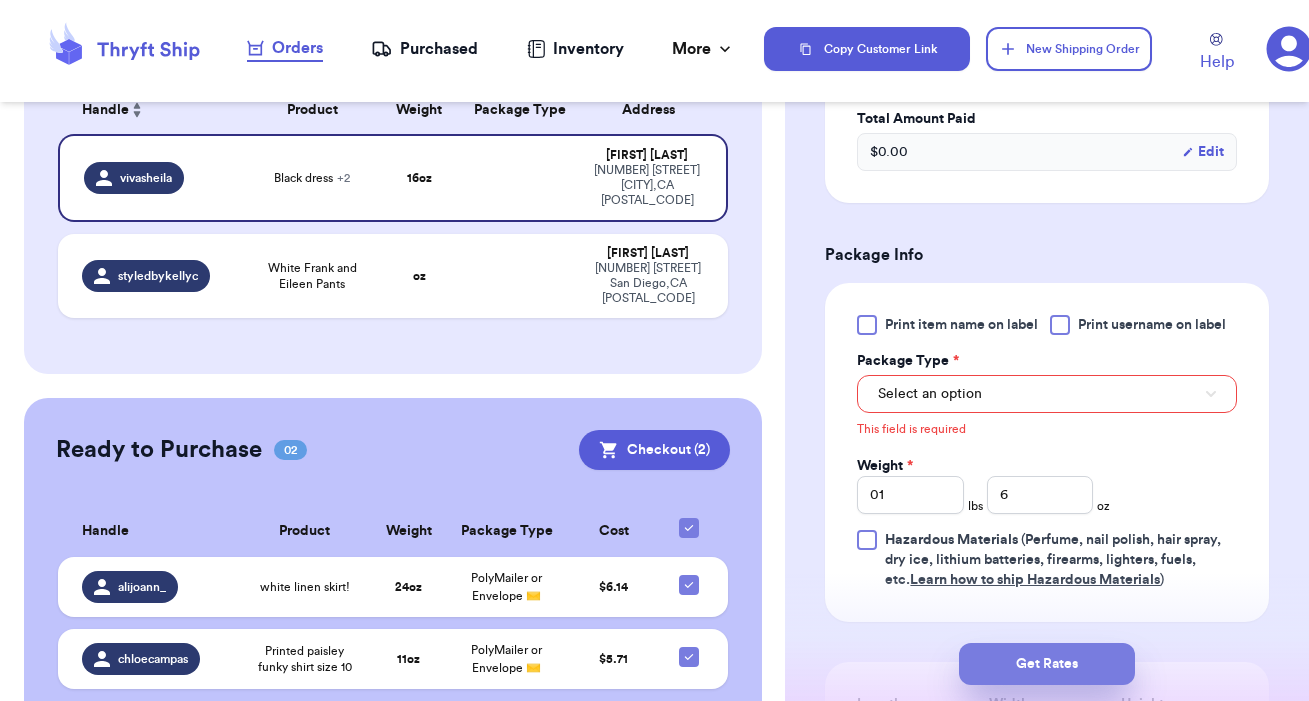 scroll, scrollTop: 836, scrollLeft: 0, axis: vertical 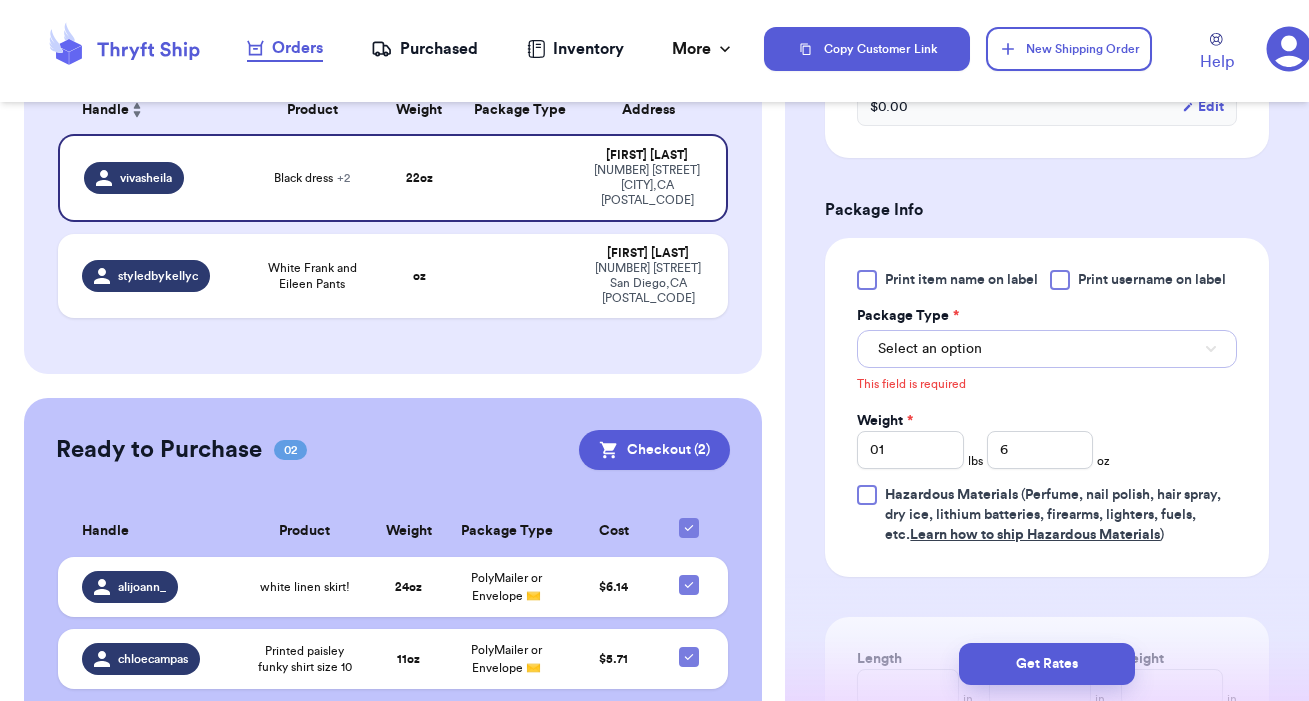 click on "Select an option" at bounding box center (1047, 349) 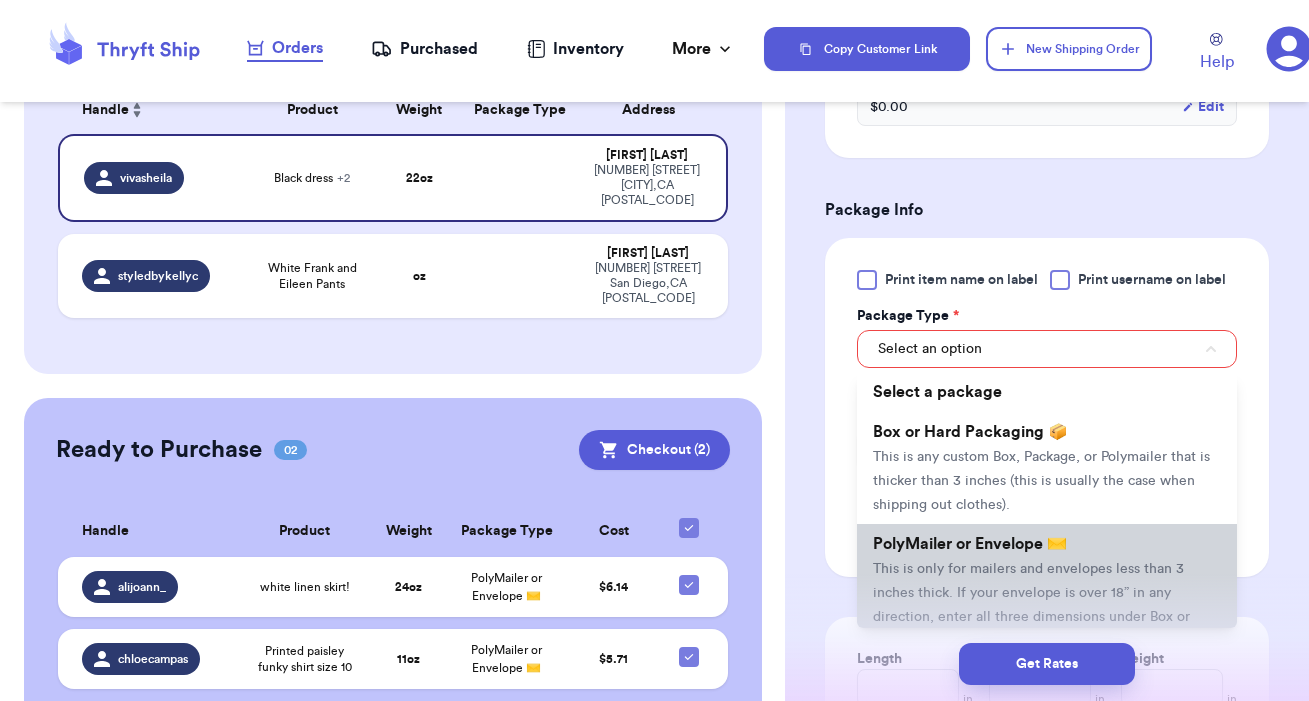 click on "PolyMailer or Envelope ✉️ This is only for mailers and envelopes less than 3 inches thick. If your envelope is over 18” in any direction, enter all three dimensions under Box or Hard Packaging." at bounding box center (1047, 592) 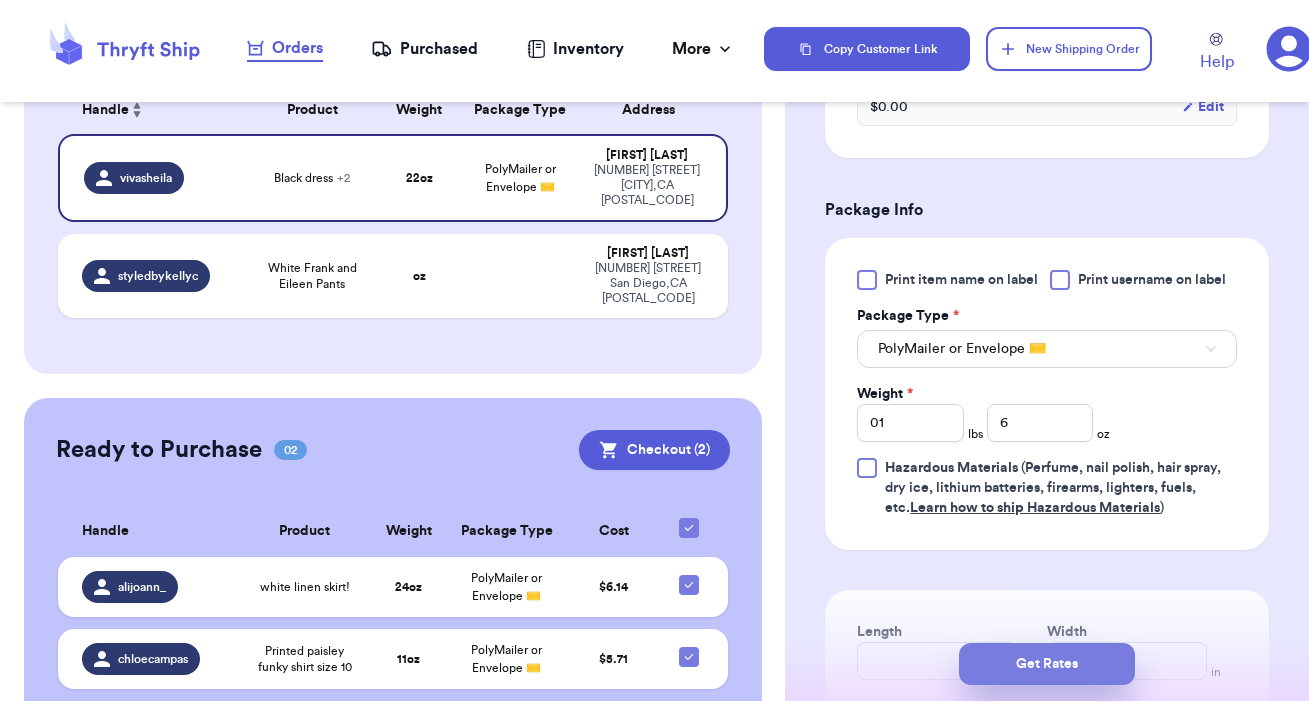 click on "Get Rates" at bounding box center [1047, 664] 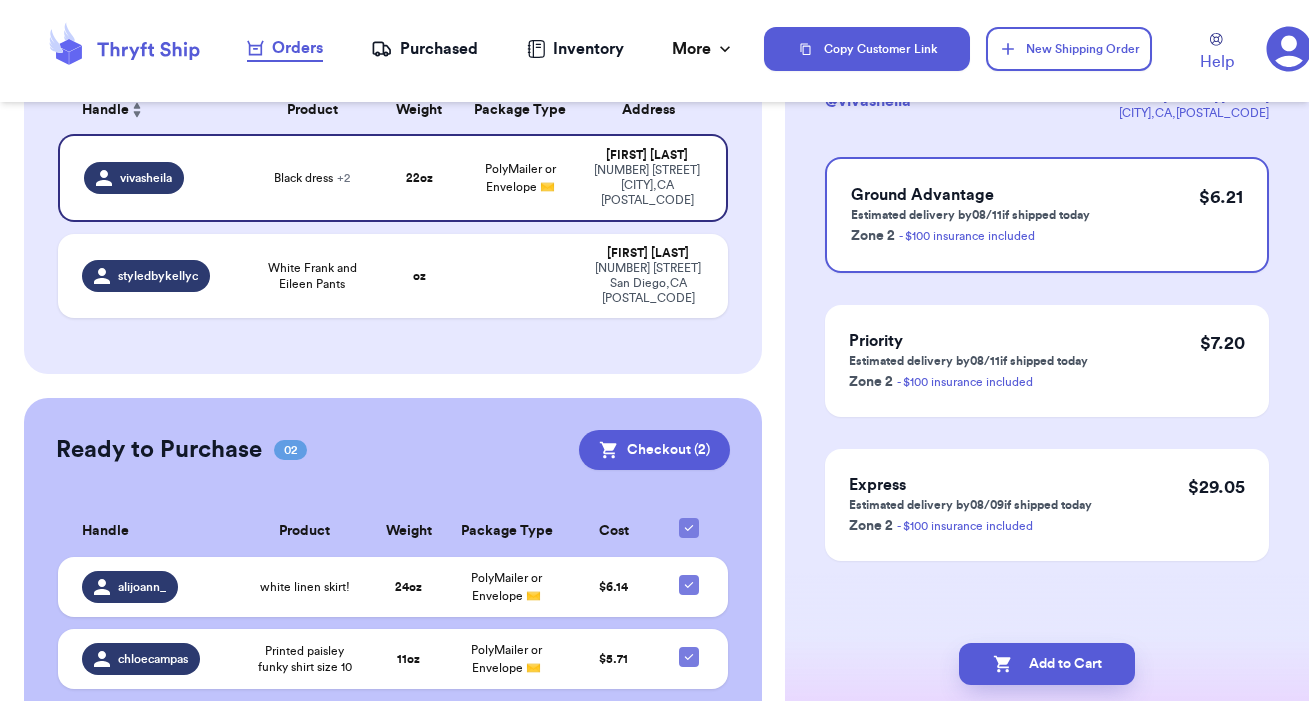 scroll, scrollTop: 0, scrollLeft: 0, axis: both 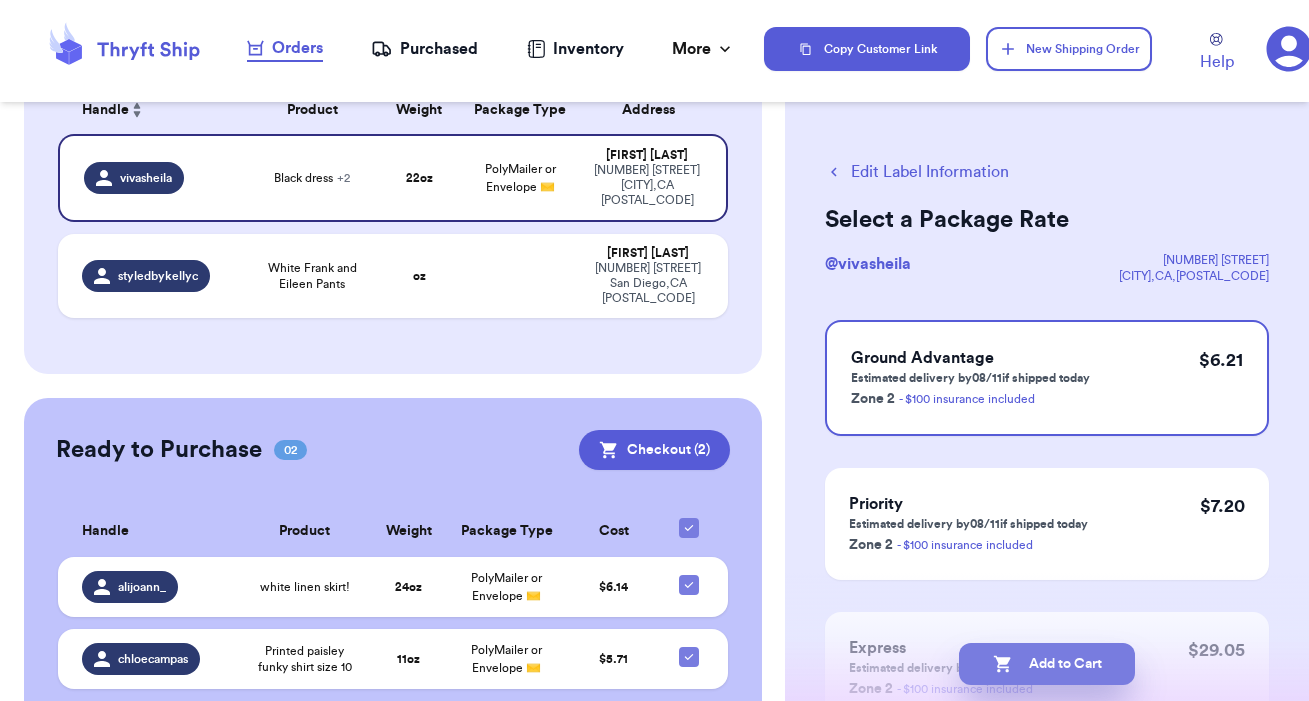click on "Add to Cart" at bounding box center (1047, 664) 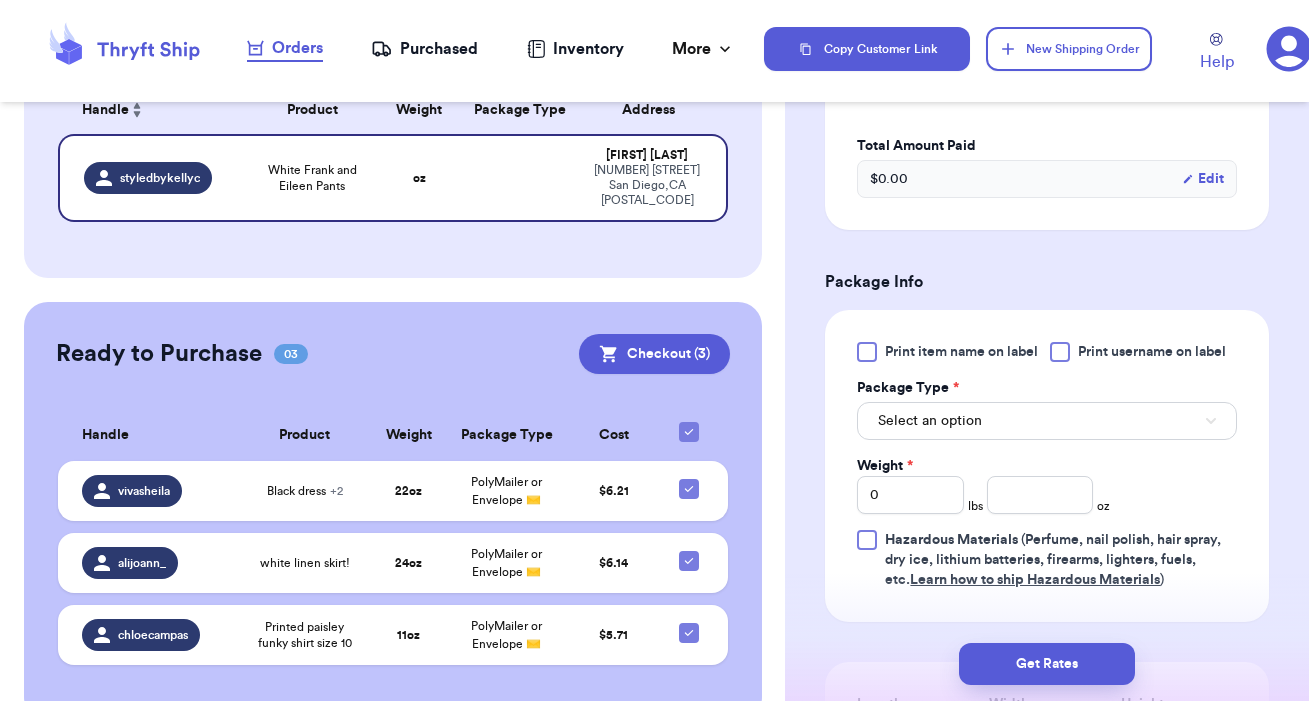 scroll, scrollTop: 645, scrollLeft: 0, axis: vertical 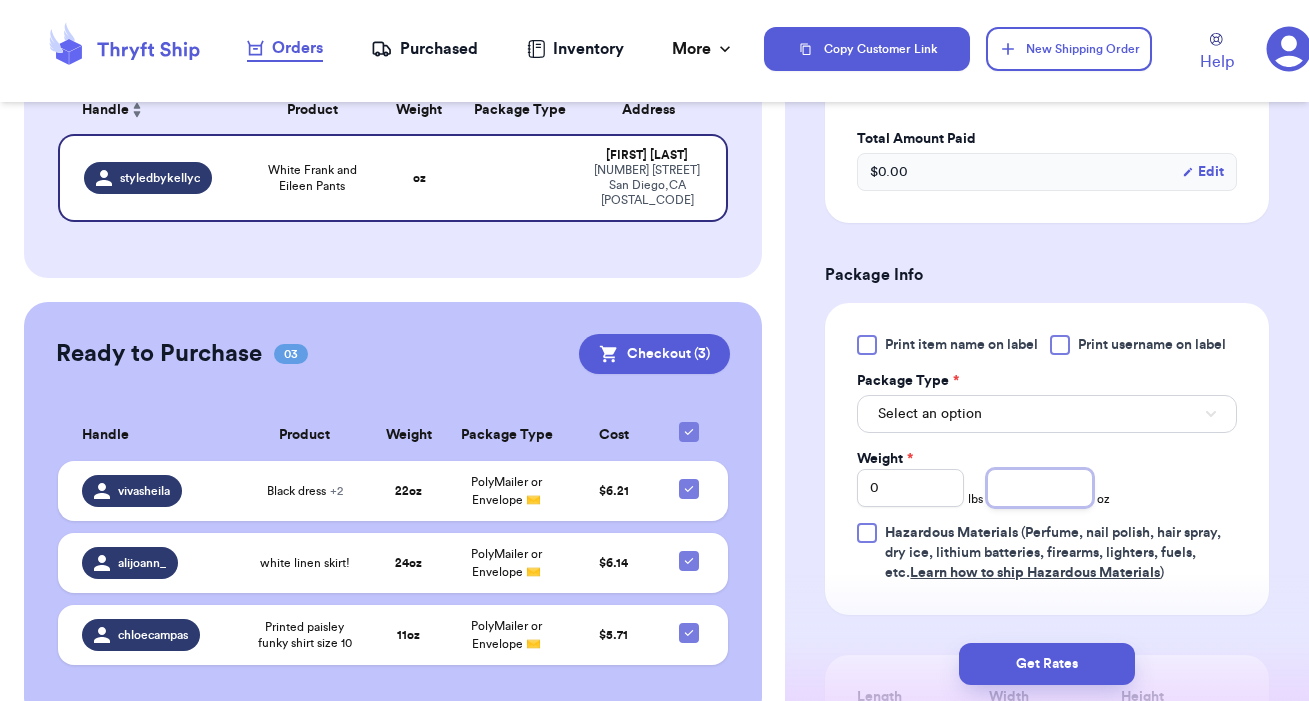 click at bounding box center [1040, 488] 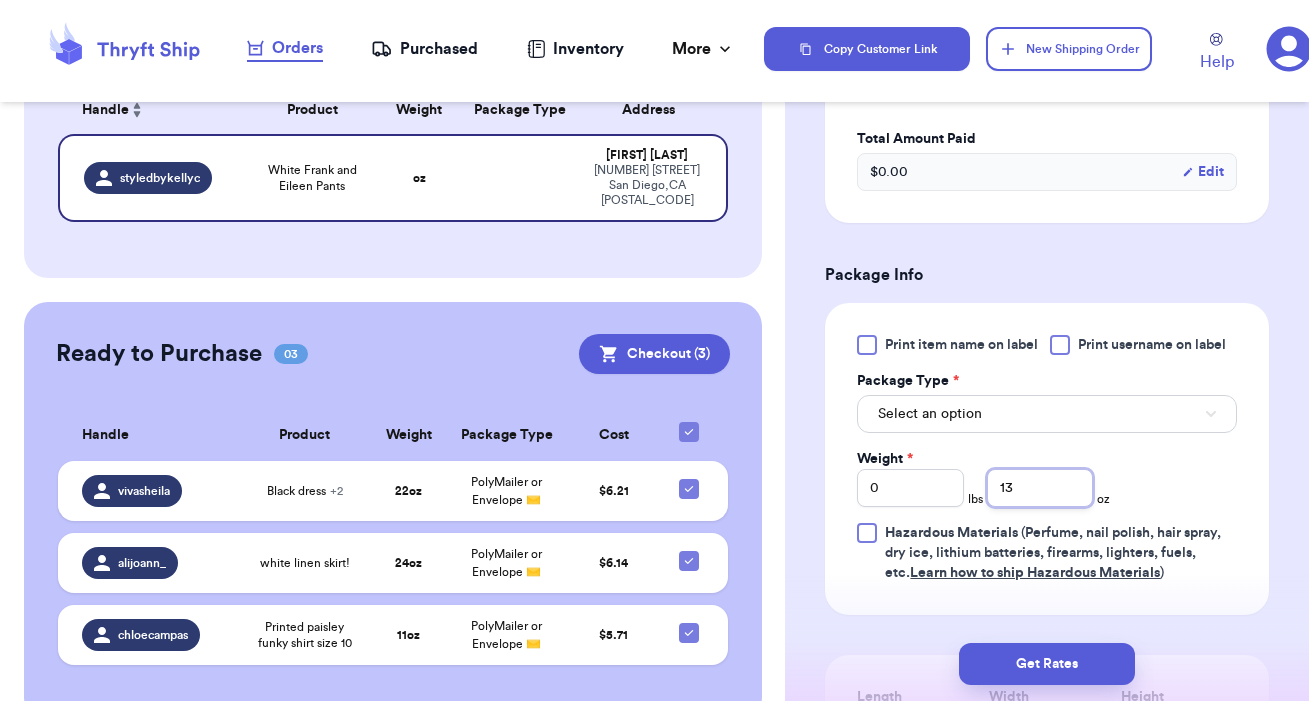 type on "13" 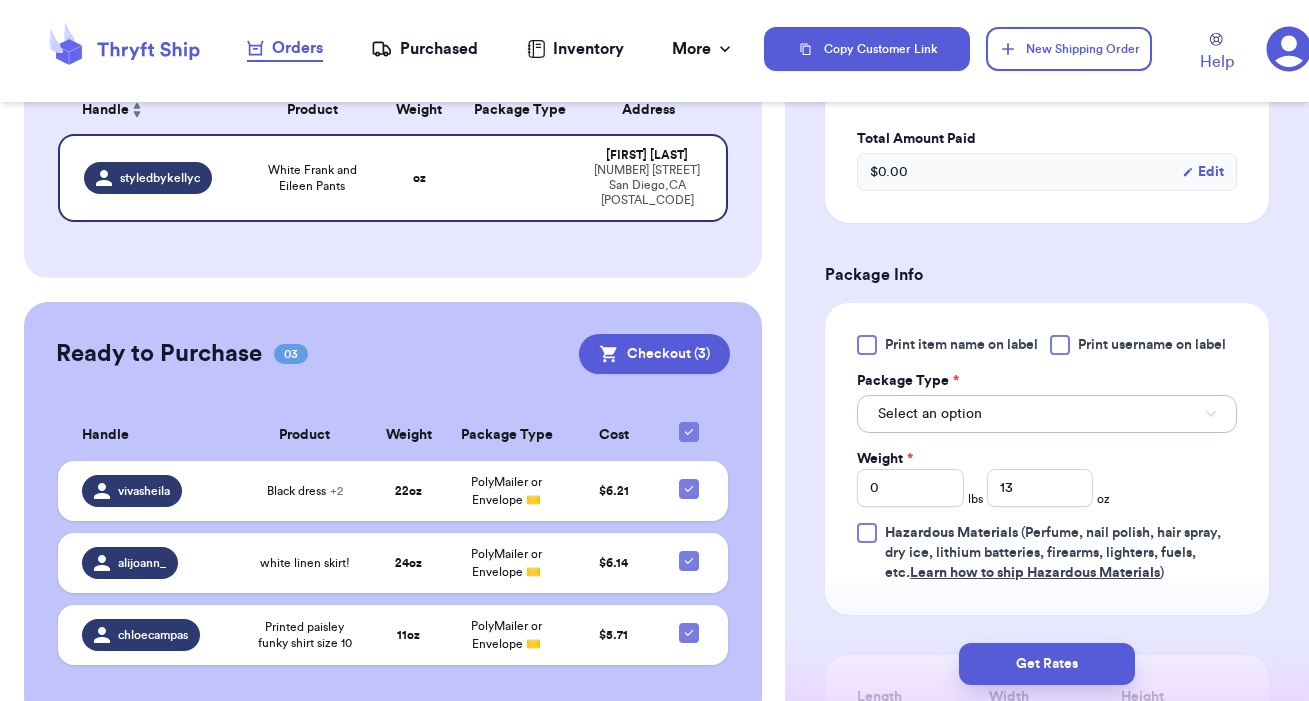 click on "Select an option" at bounding box center [1047, 414] 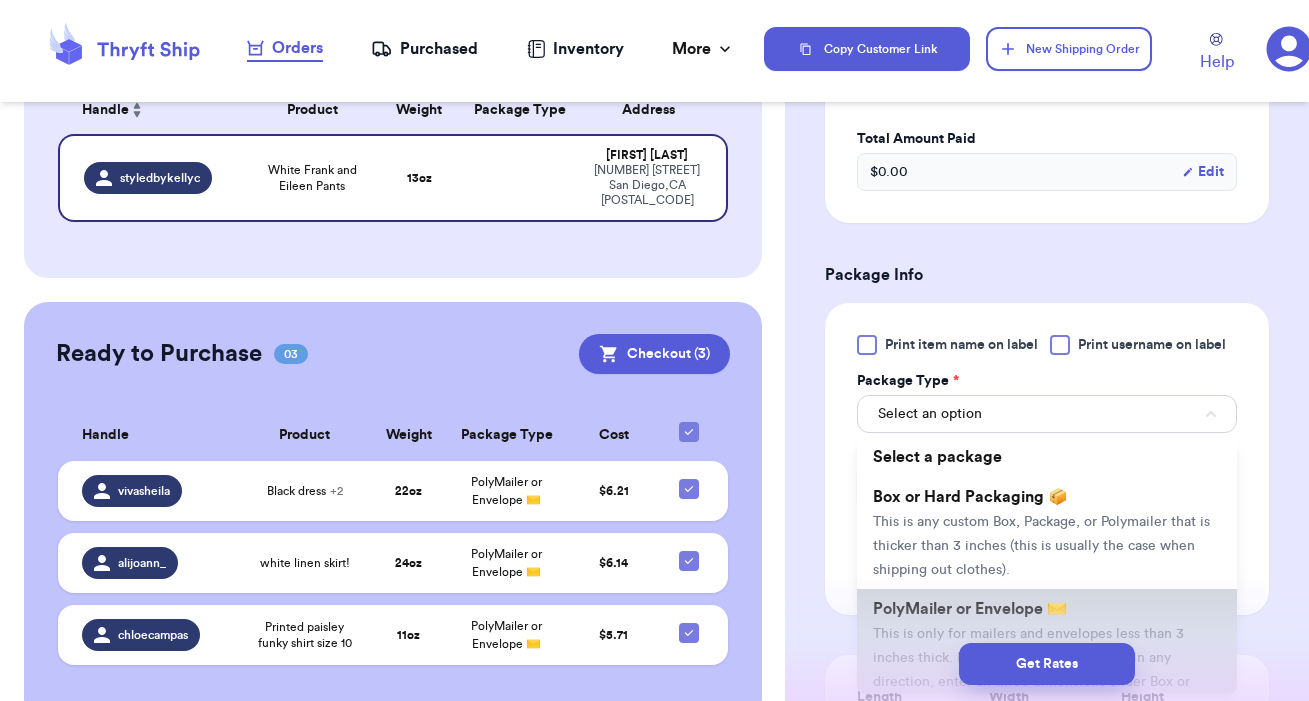 click on "PolyMailer or Envelope ✉️" at bounding box center [970, 609] 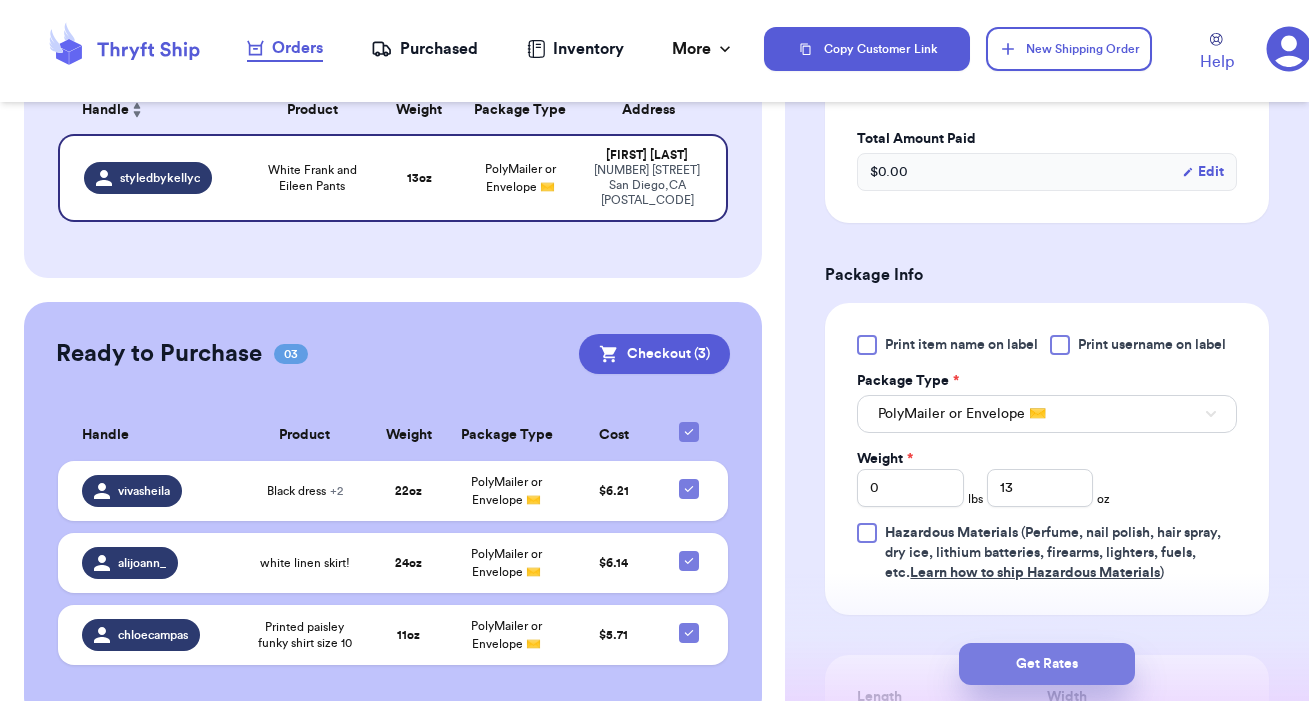 click on "Get Rates" at bounding box center [1047, 664] 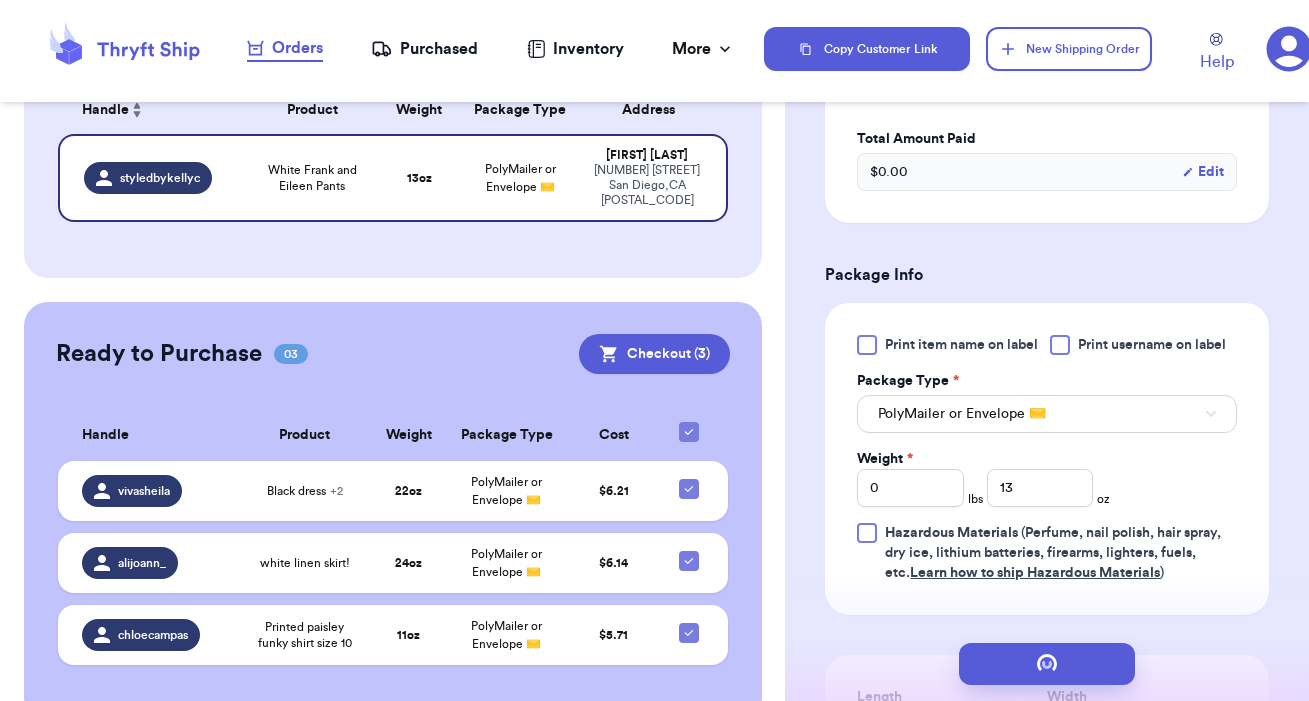 scroll, scrollTop: 0, scrollLeft: 0, axis: both 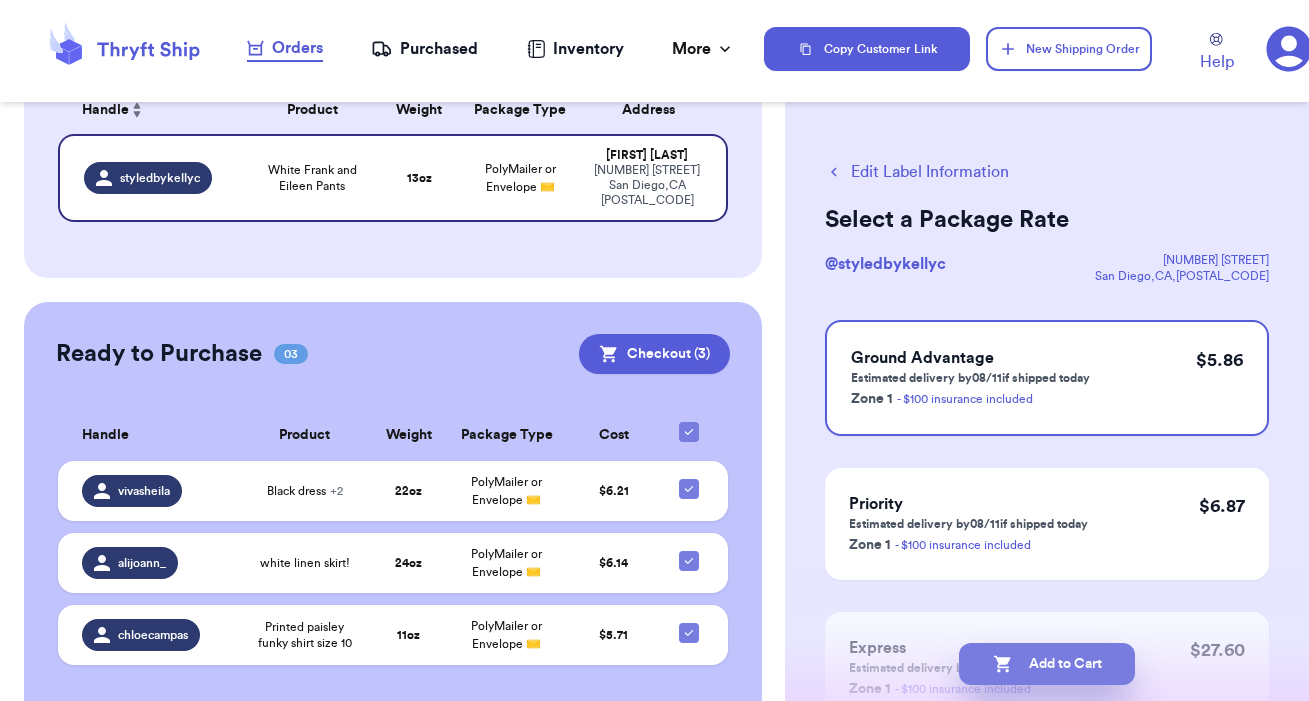 click on "Add to Cart" at bounding box center [1047, 664] 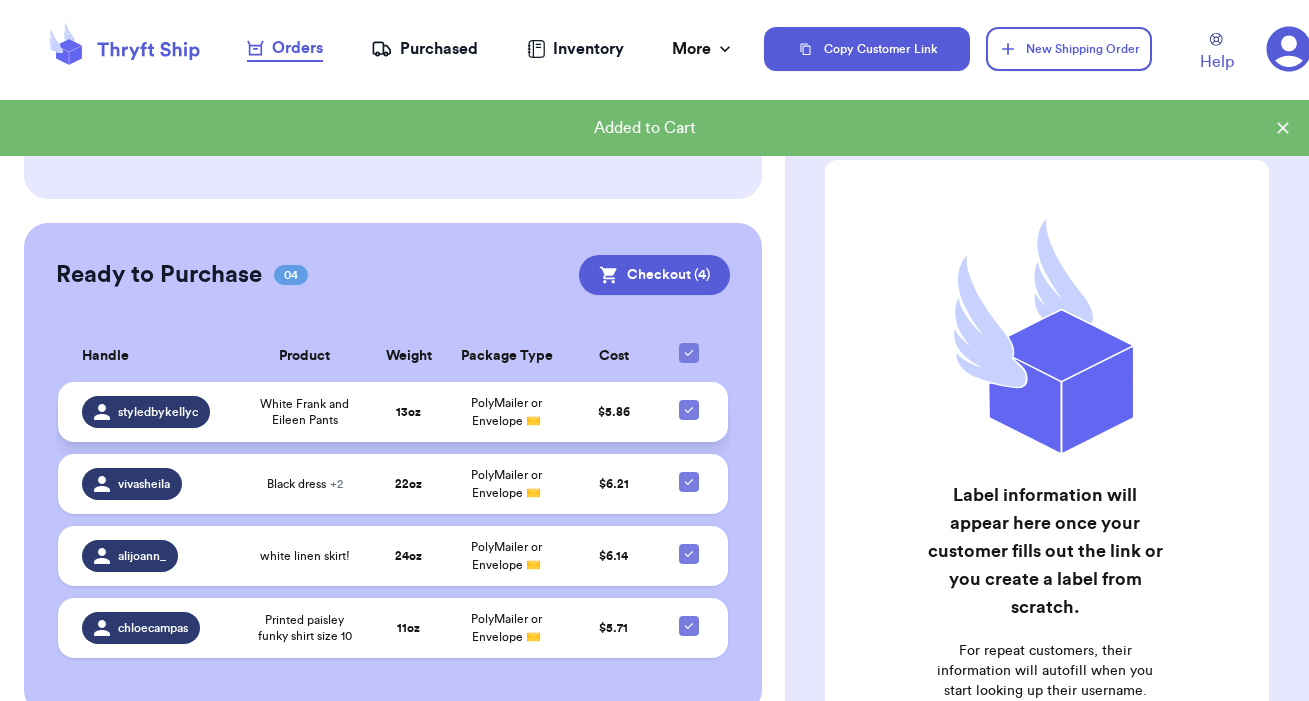 scroll, scrollTop: 251, scrollLeft: 0, axis: vertical 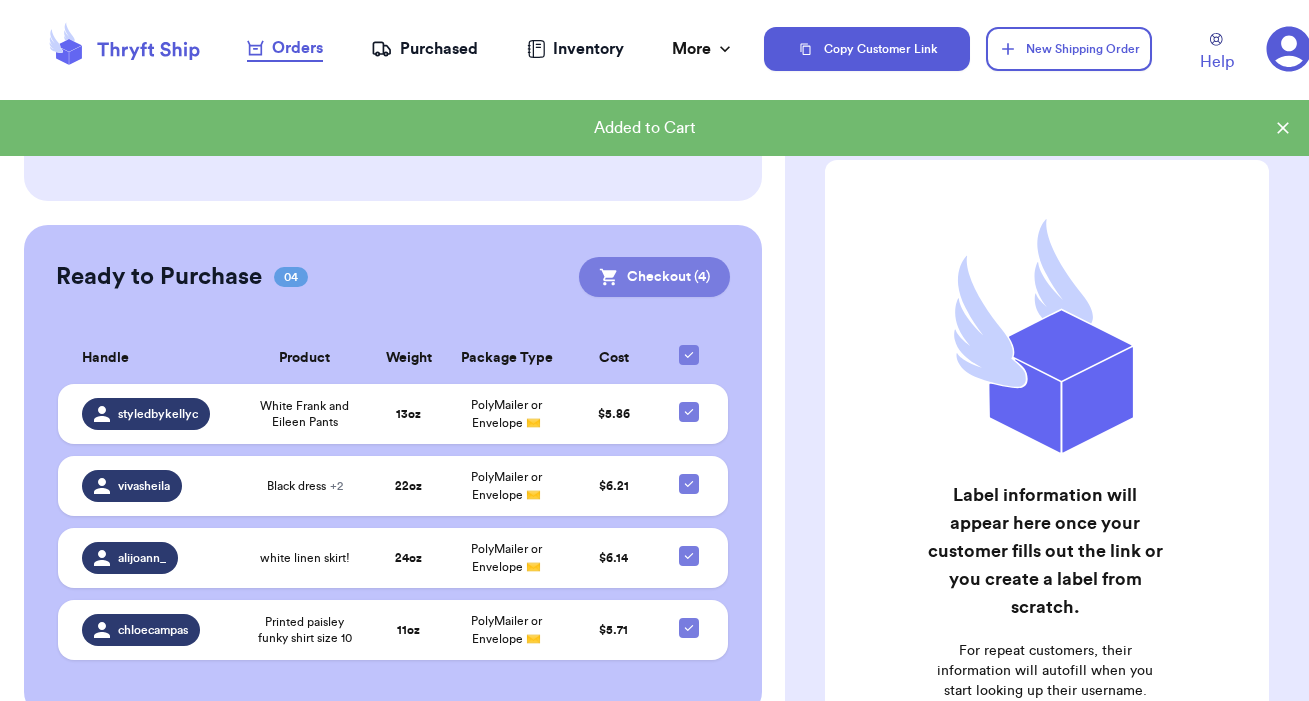 click on "Checkout ( 4 )" at bounding box center (654, 277) 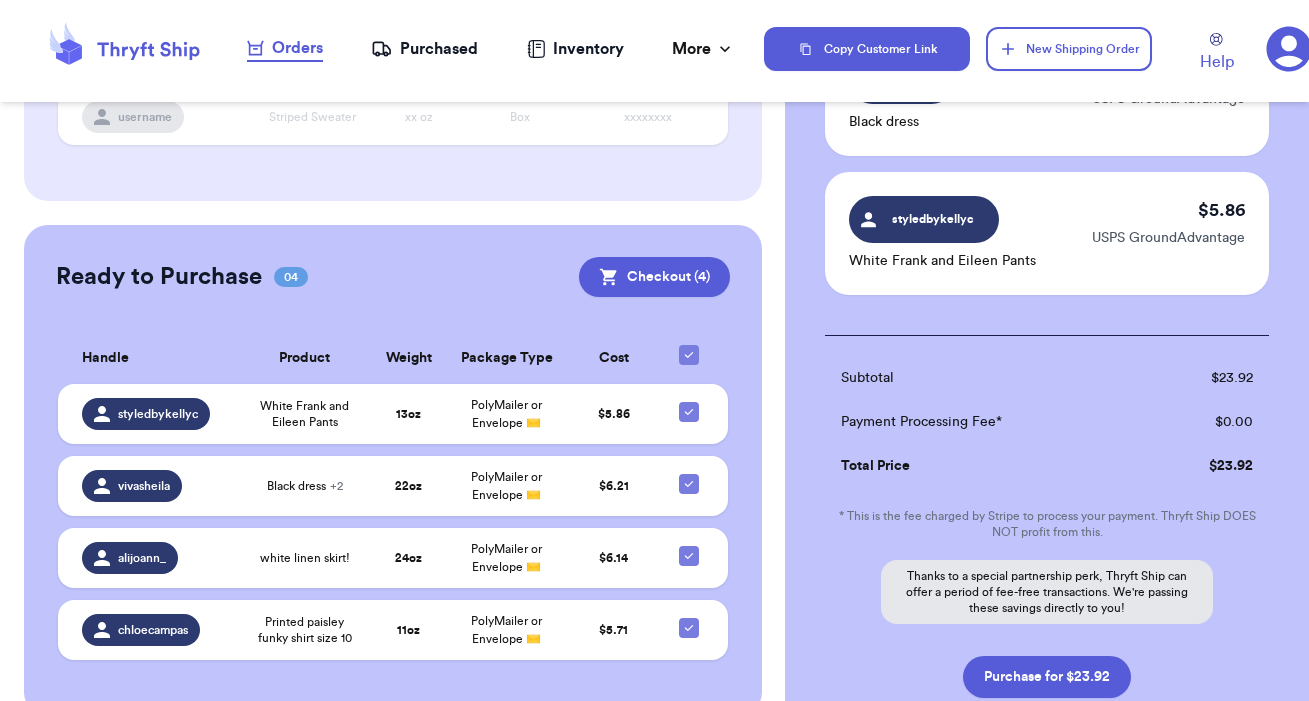 scroll, scrollTop: 502, scrollLeft: 0, axis: vertical 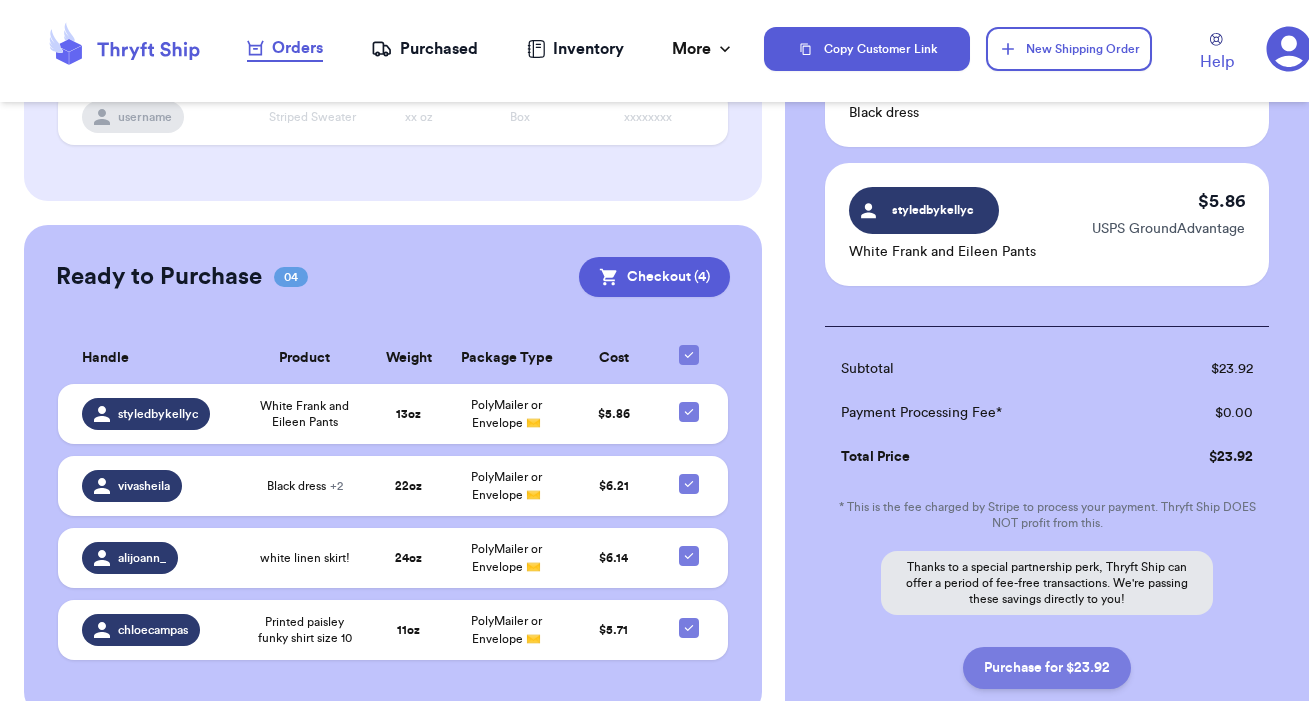 click on "Purchase for $23.92" at bounding box center (1047, 668) 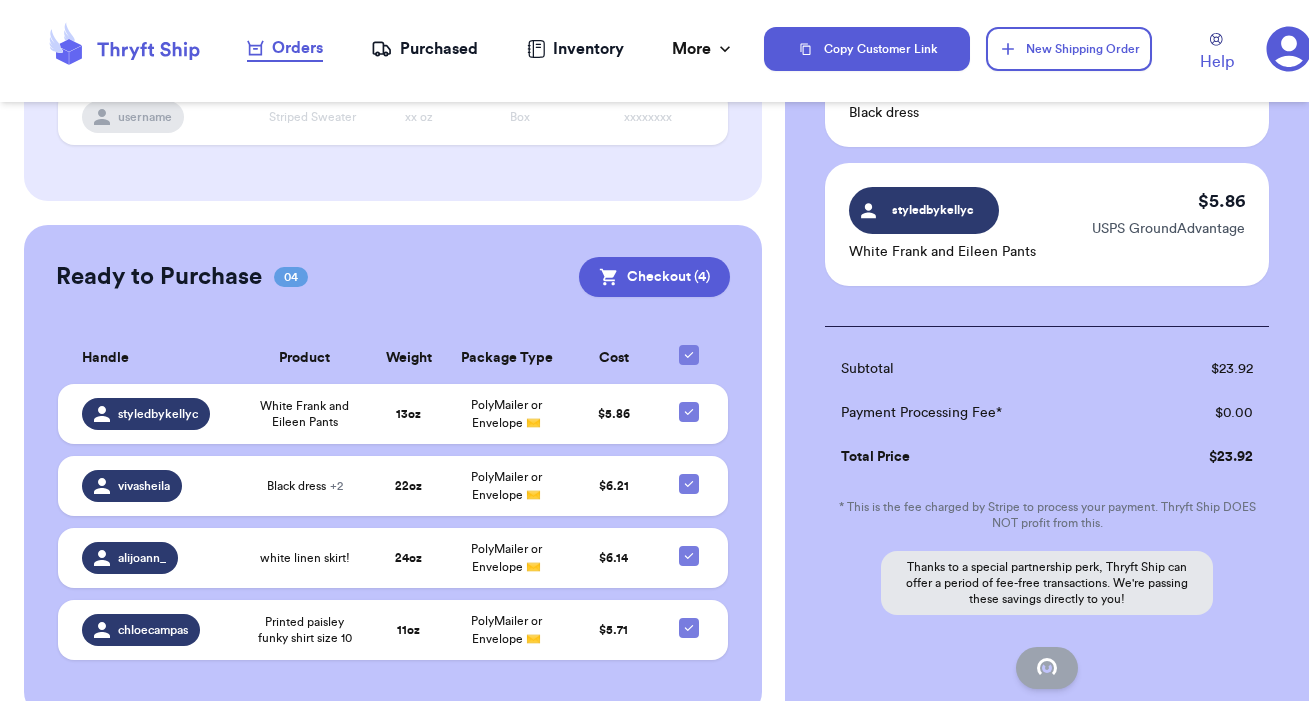 checkbox on "false" 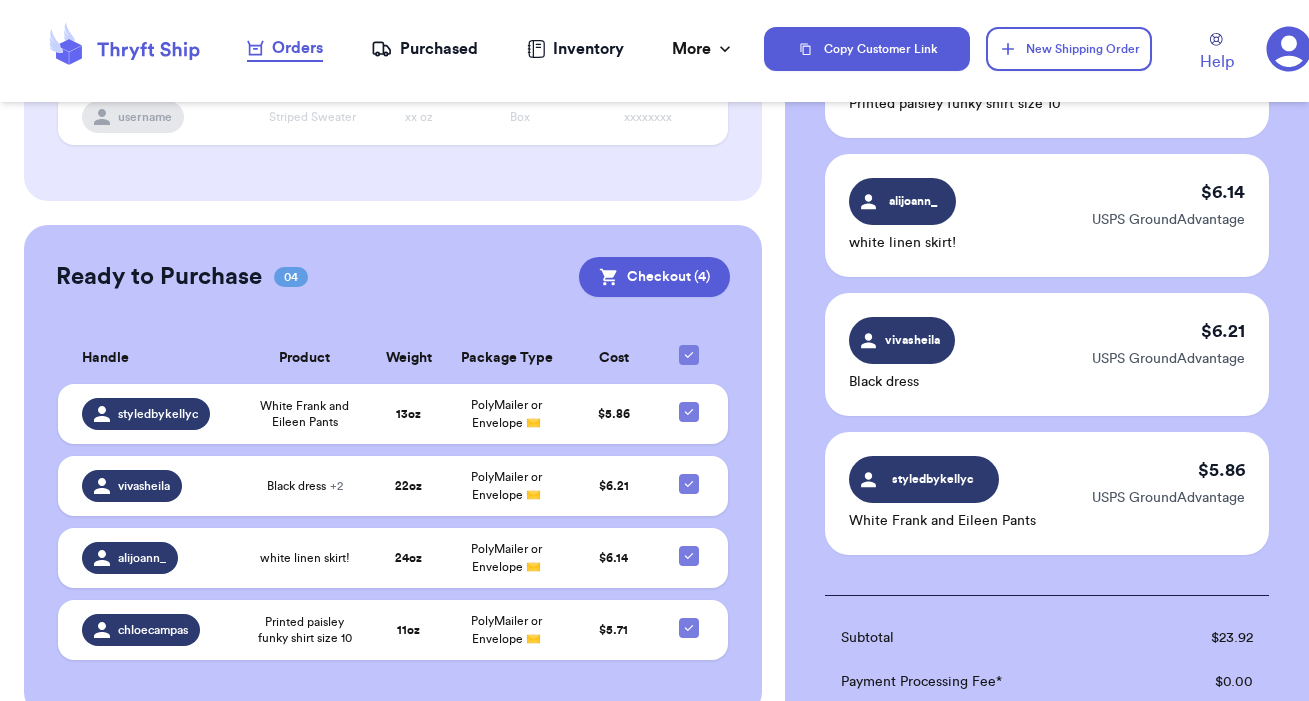 checkbox on "true" 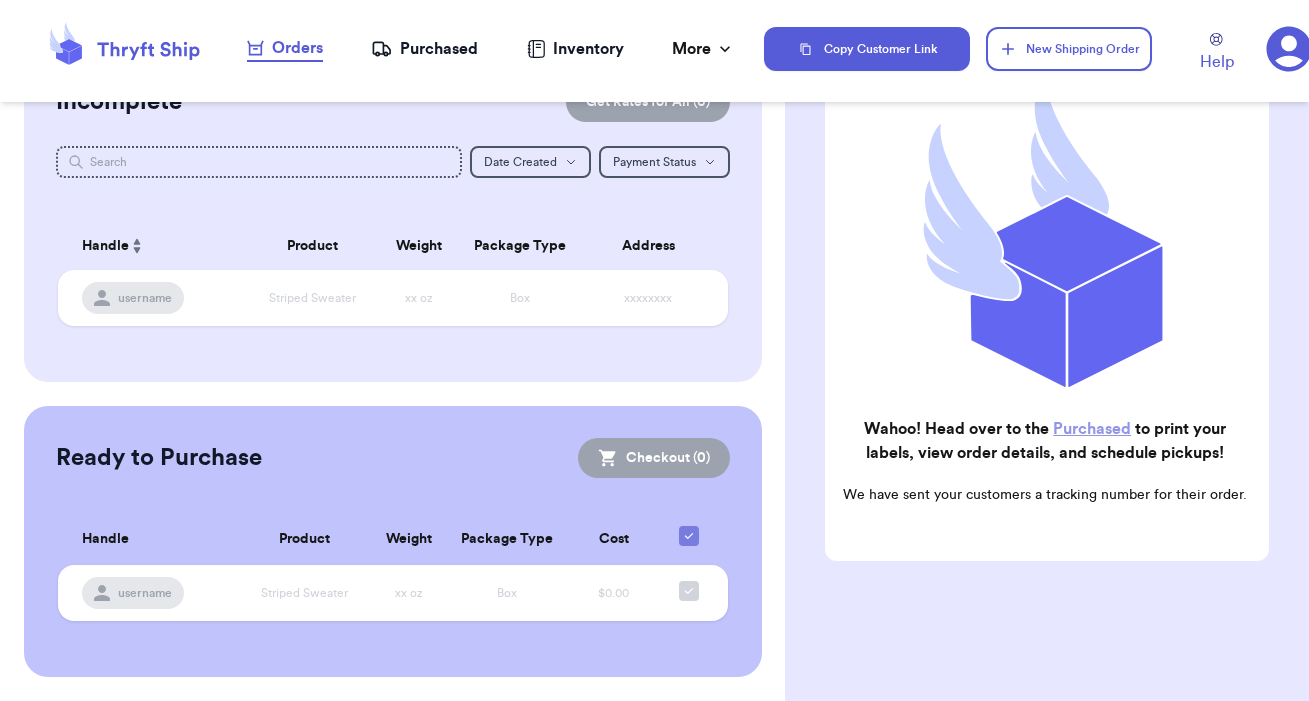 scroll, scrollTop: 68, scrollLeft: 0, axis: vertical 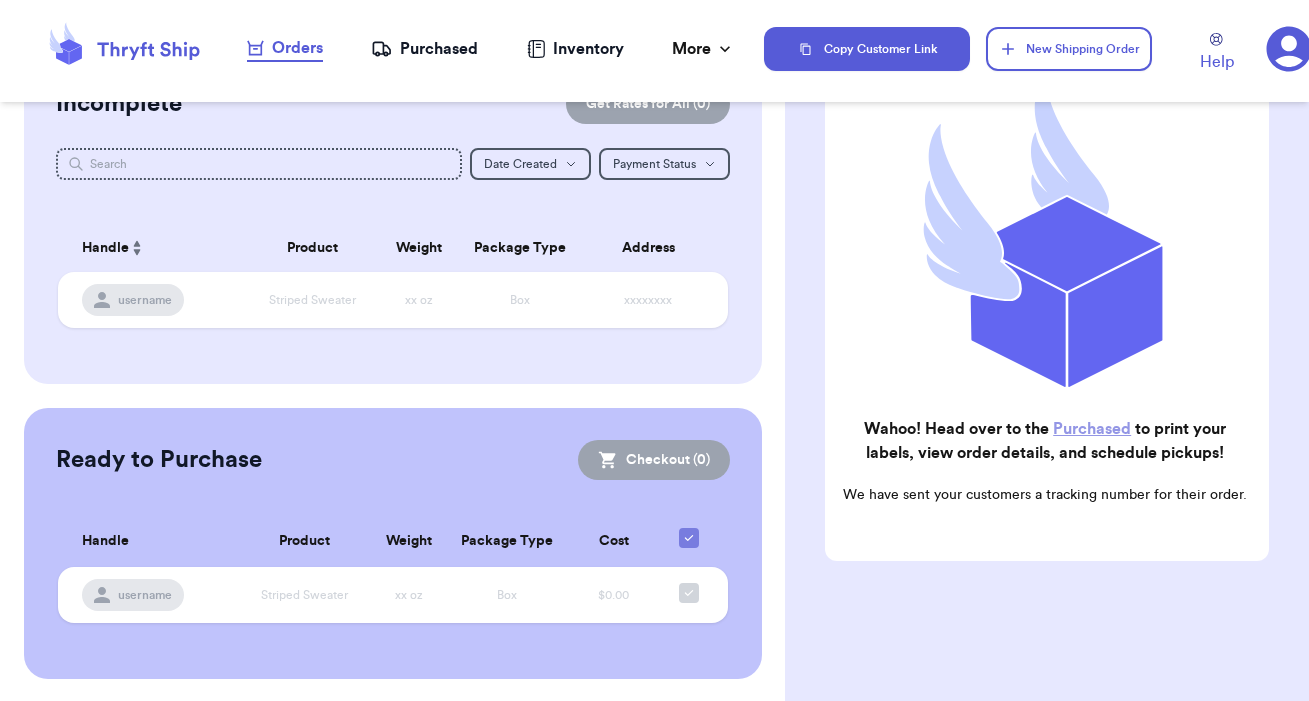 click on "Purchased" at bounding box center (1092, 429) 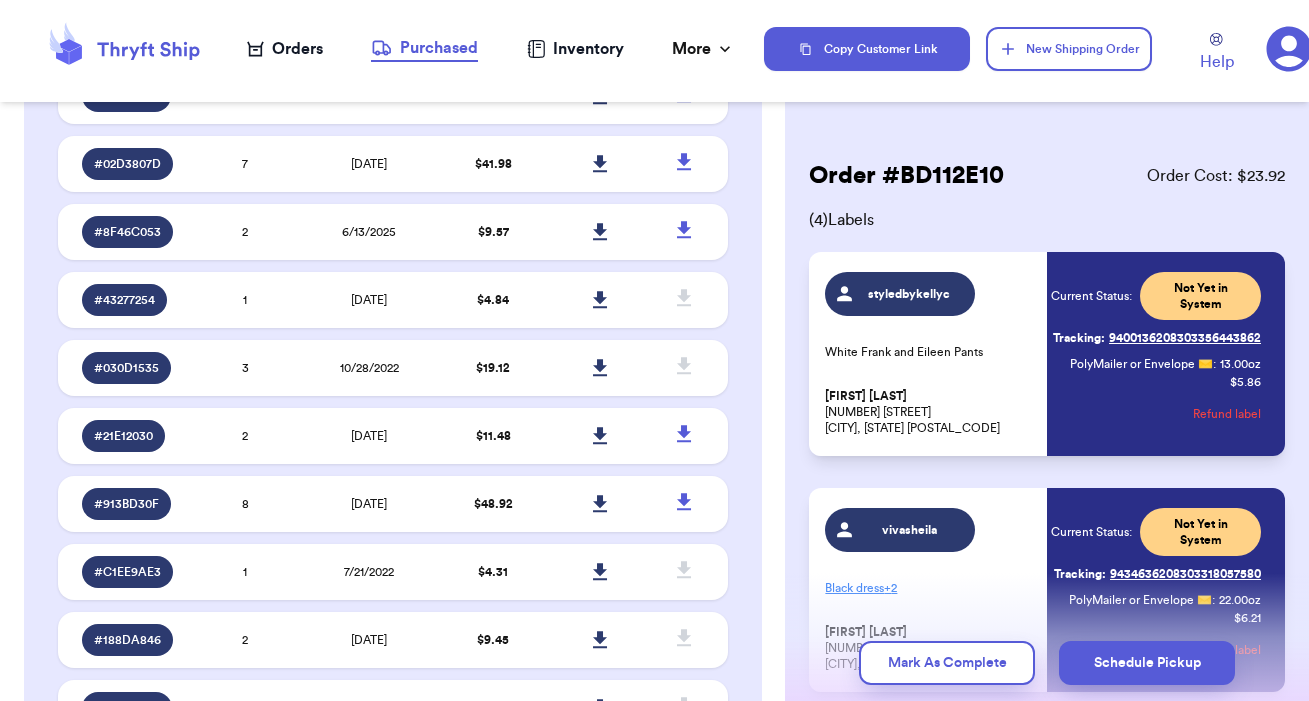 scroll, scrollTop: 0, scrollLeft: 0, axis: both 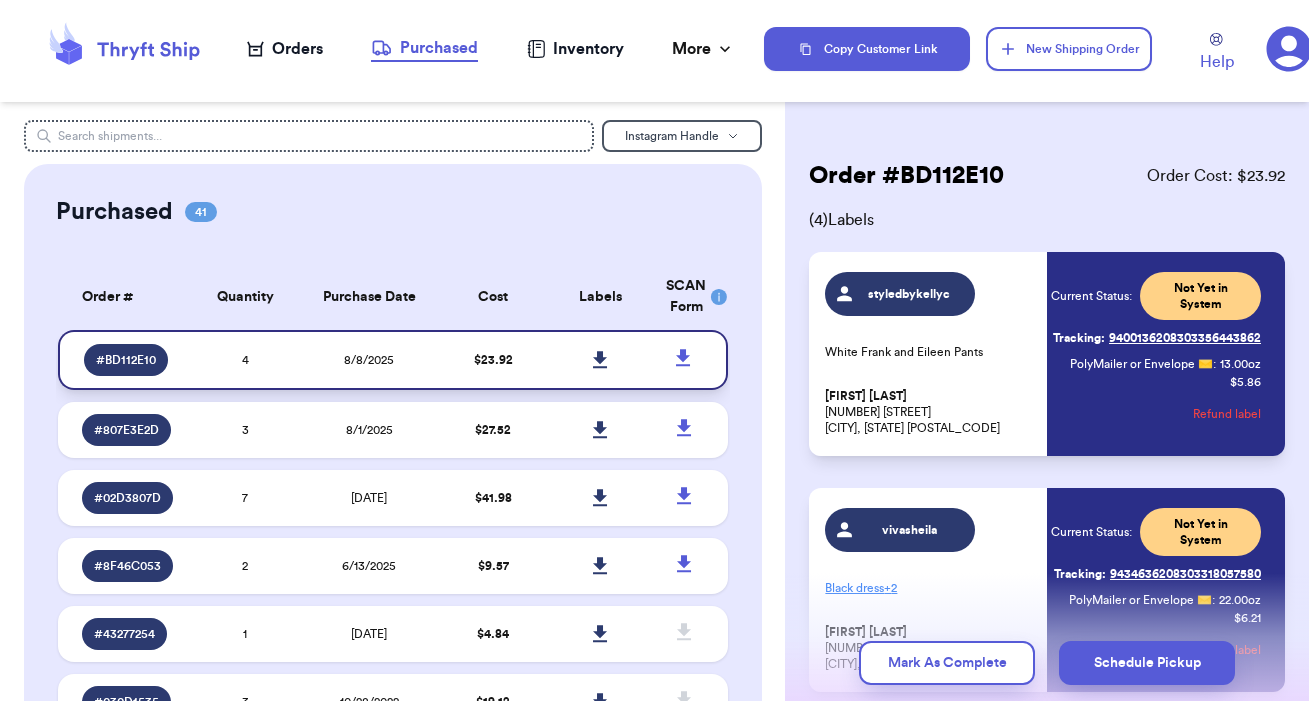 click 